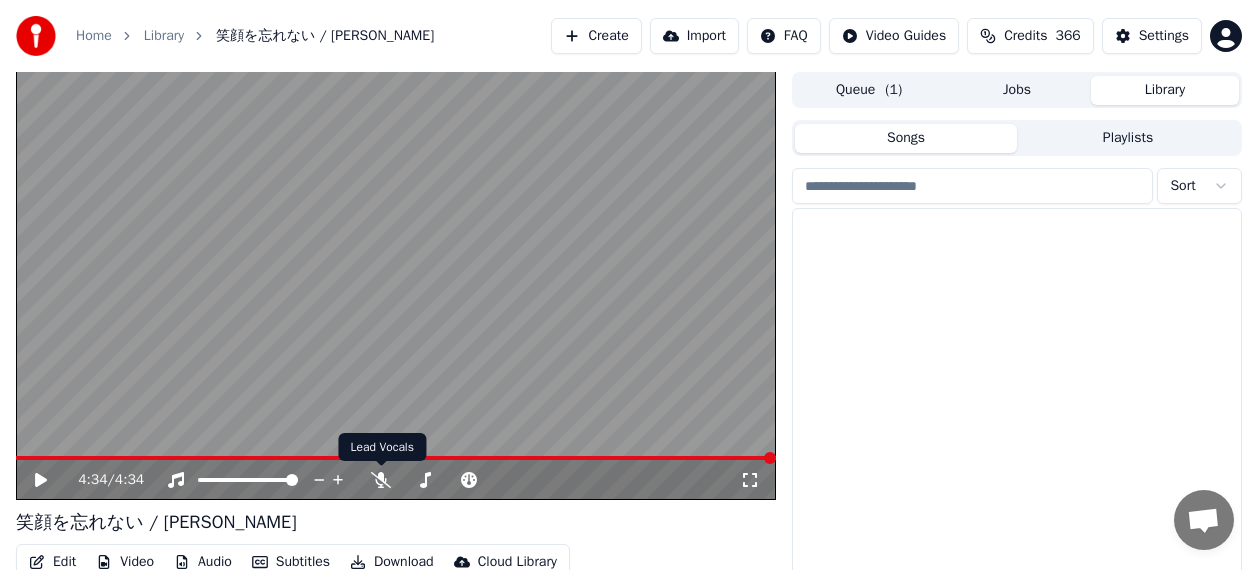 scroll, scrollTop: 0, scrollLeft: 0, axis: both 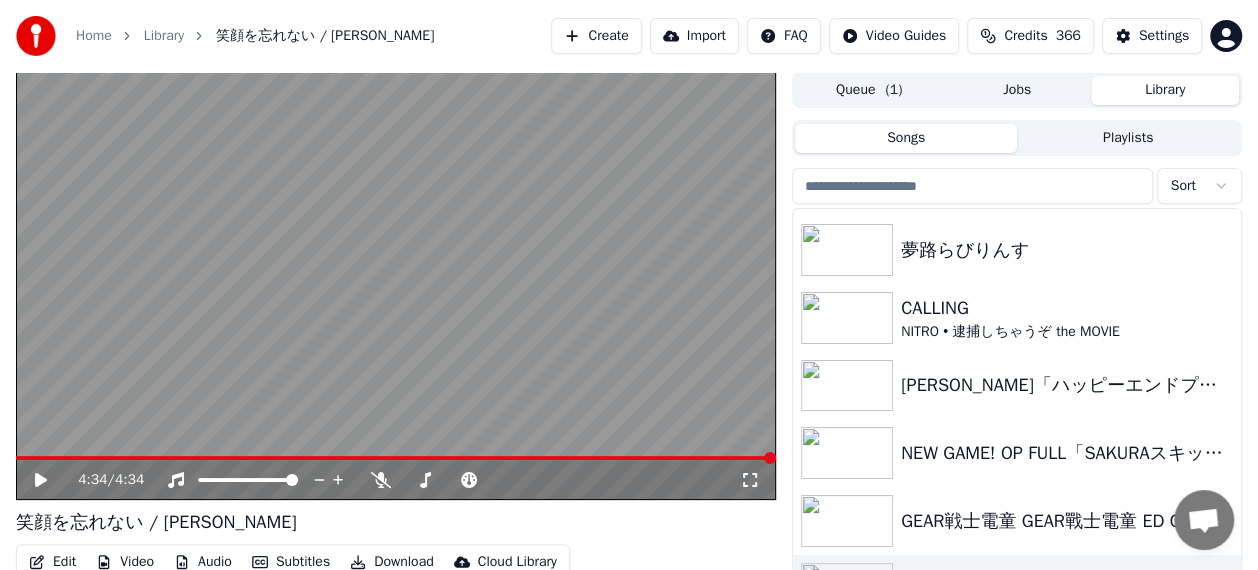 click at bounding box center [396, 286] 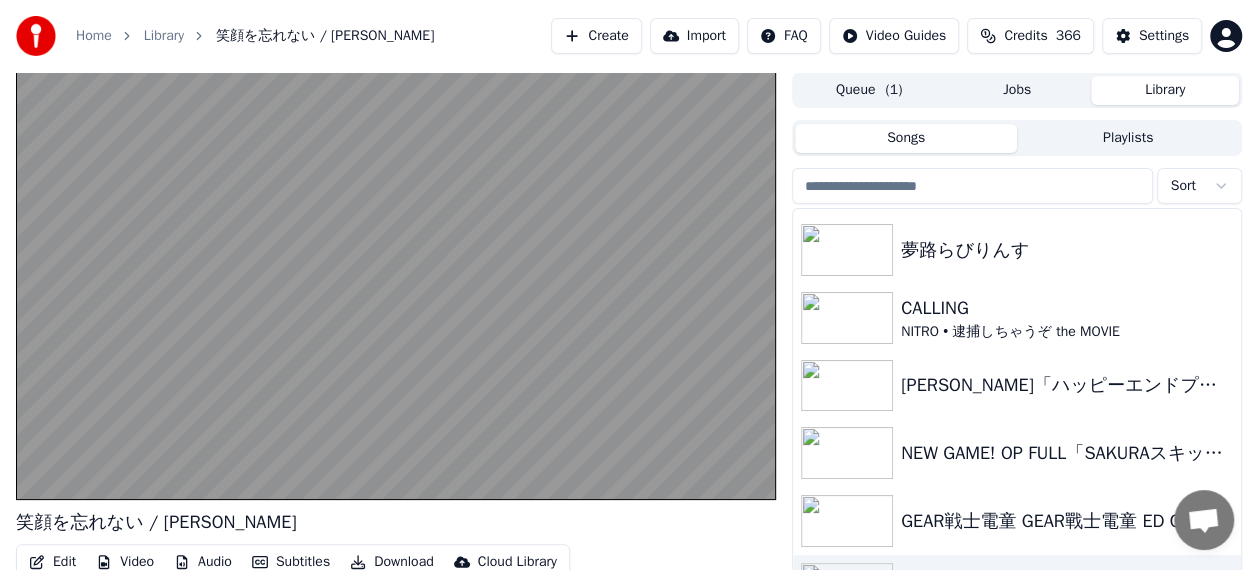 click on "[PERSON_NAME]のファイターうしおととら ようこそジャパリパークへ ドリーム・チェイサー [PERSON_NAME]カケル！ 夢路らびりんす CALLING NITRO • 逮捕しちゃうぞ the MOVIE [PERSON_NAME]「ハッピーエンドプリンセス」/[PERSON_NAME]「Princess' Happy Ending」 NEW GAME! OP FULL「SAKURAスキップ」 GEAR戦士電童 GEAR戰士電童 ED COUNT DOWN AI 4K 日語字幕 笑顔を忘れない / [PERSON_NAME]は[DATE]カラット メタルファイター・MIKU" at bounding box center (1017, 422) 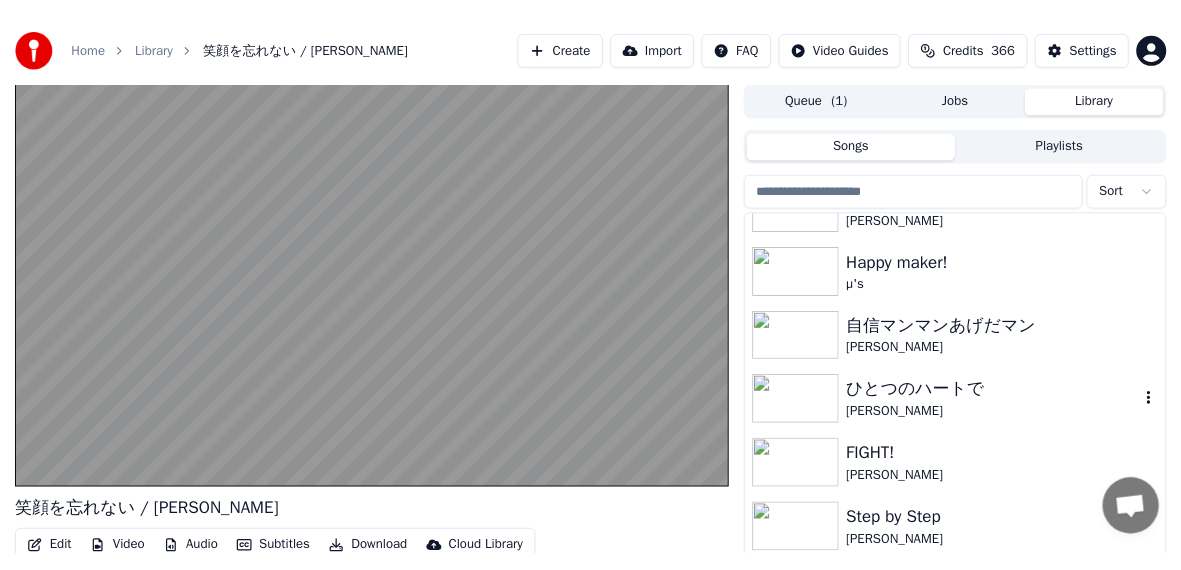 scroll, scrollTop: 2900, scrollLeft: 0, axis: vertical 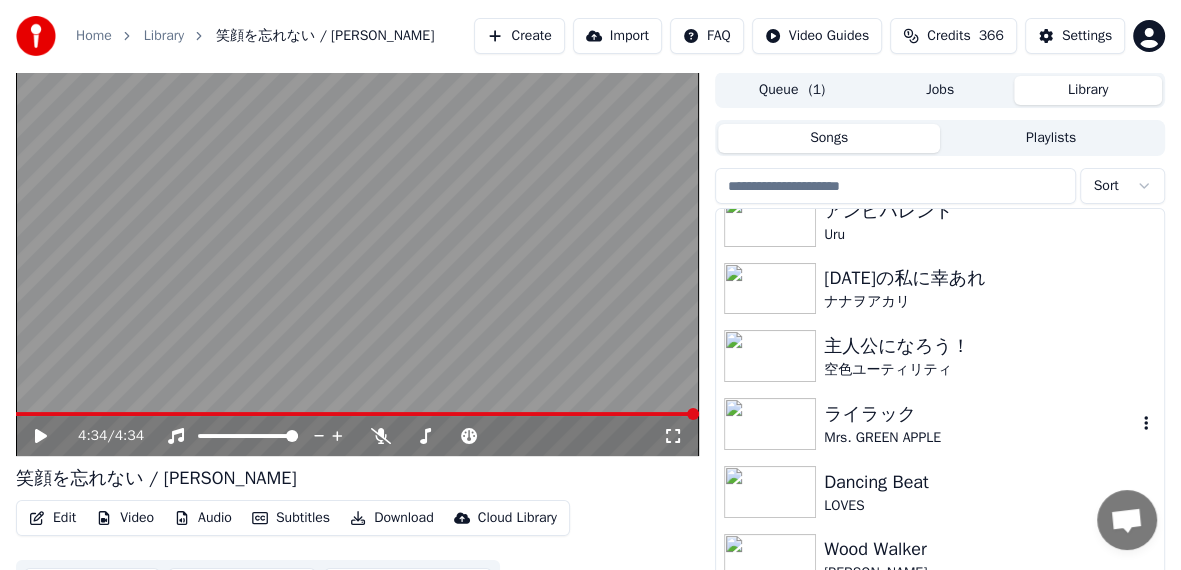 click on "ライラック" at bounding box center (980, 414) 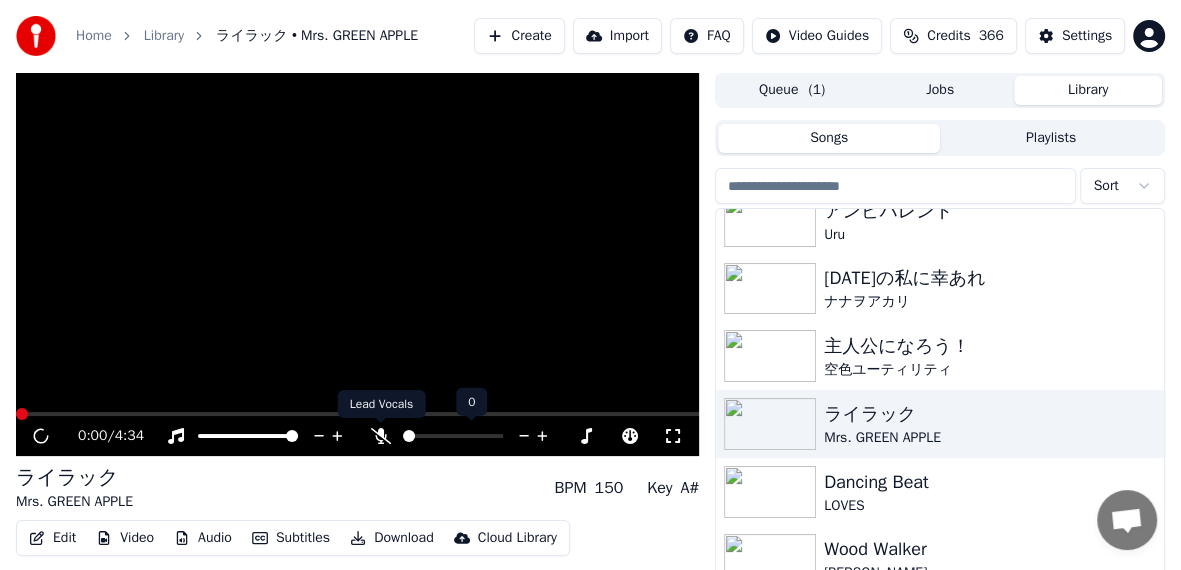 click at bounding box center [381, 423] 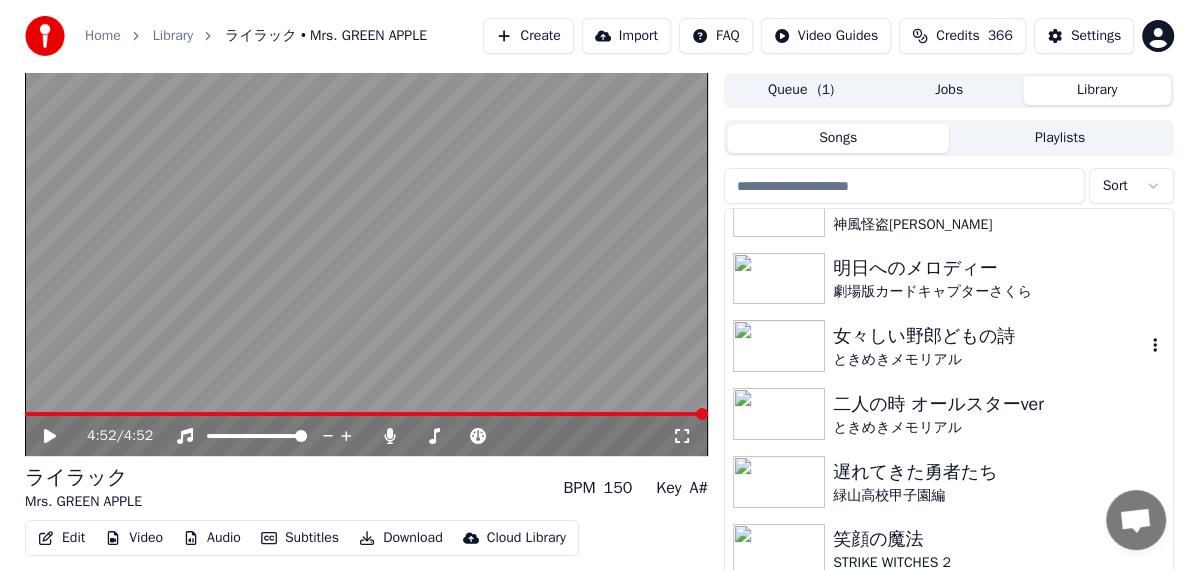 scroll, scrollTop: 0, scrollLeft: 0, axis: both 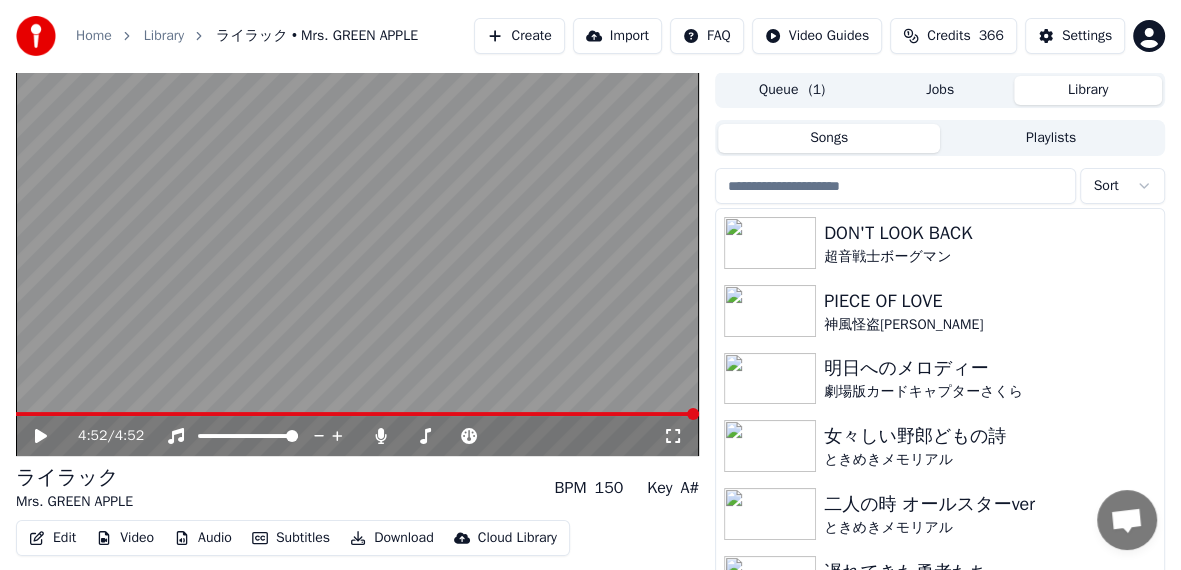click on "Create" at bounding box center (519, 36) 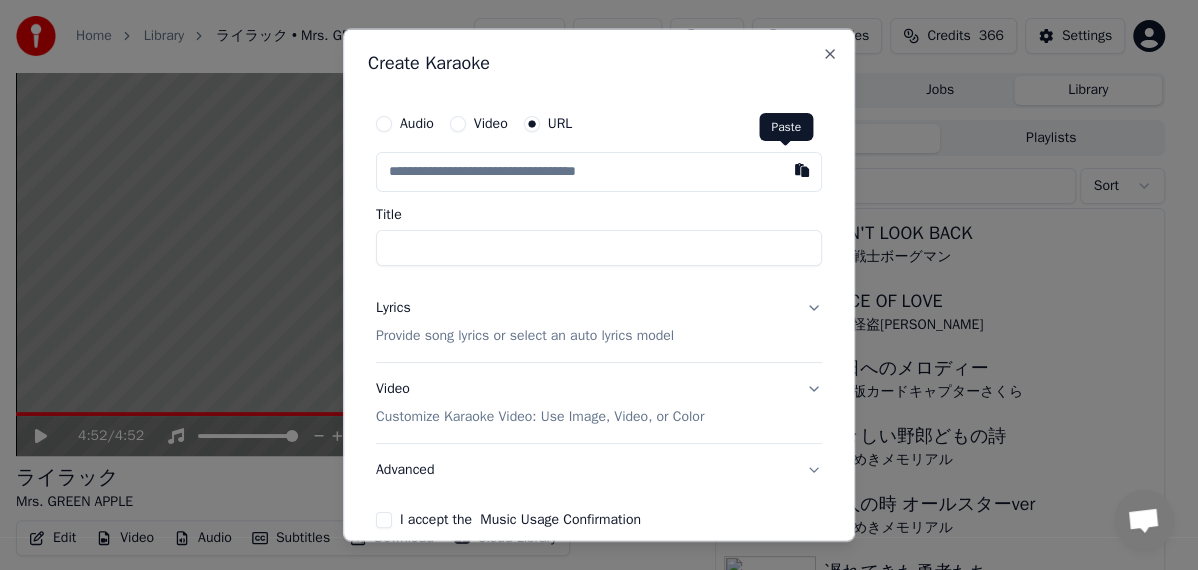 click at bounding box center (802, 170) 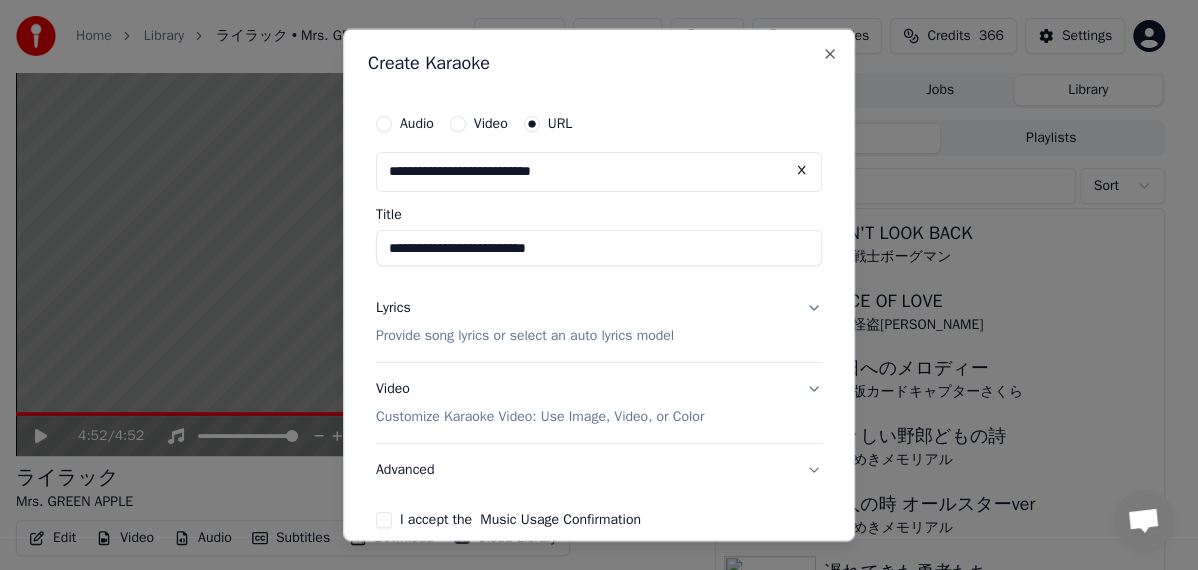 click on "**********" at bounding box center (599, 248) 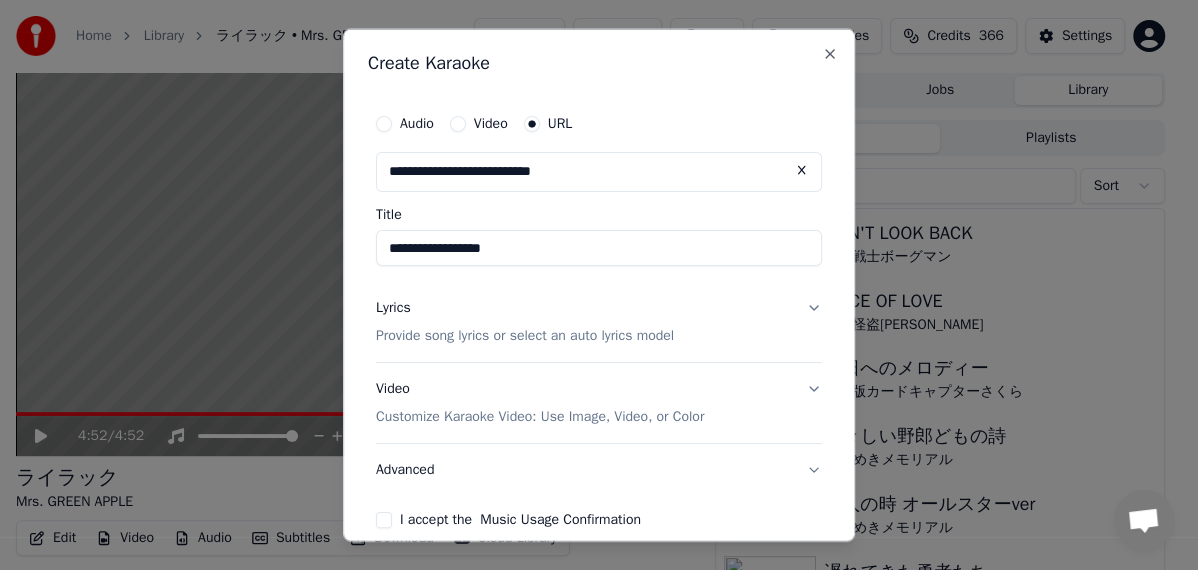 drag, startPoint x: 590, startPoint y: 244, endPoint x: 293, endPoint y: 186, distance: 302.61032 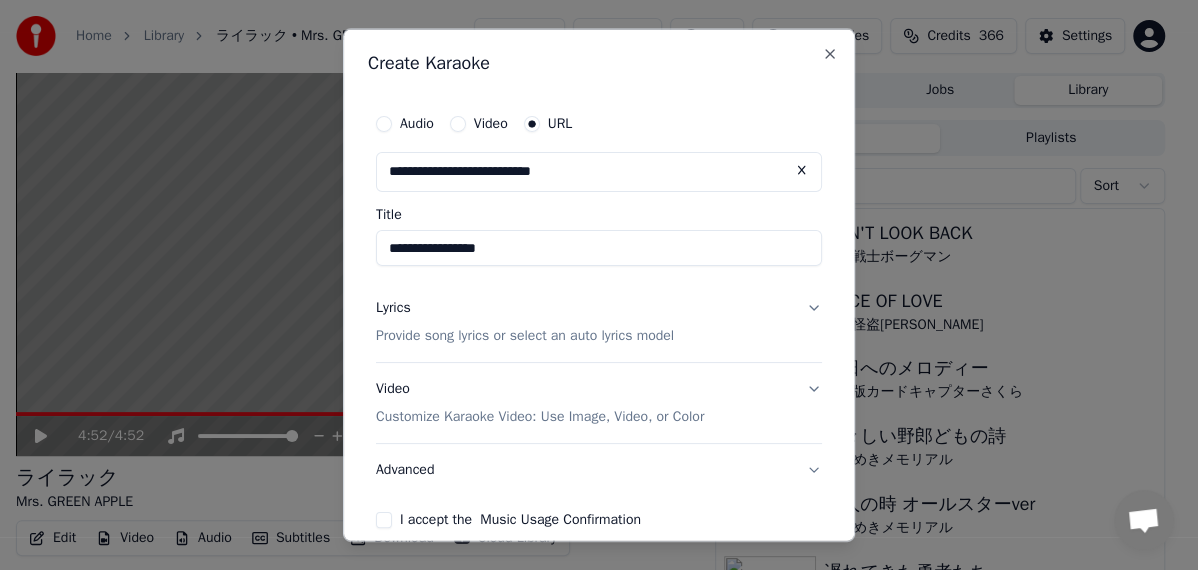 drag, startPoint x: 557, startPoint y: 259, endPoint x: 356, endPoint y: 207, distance: 207.61743 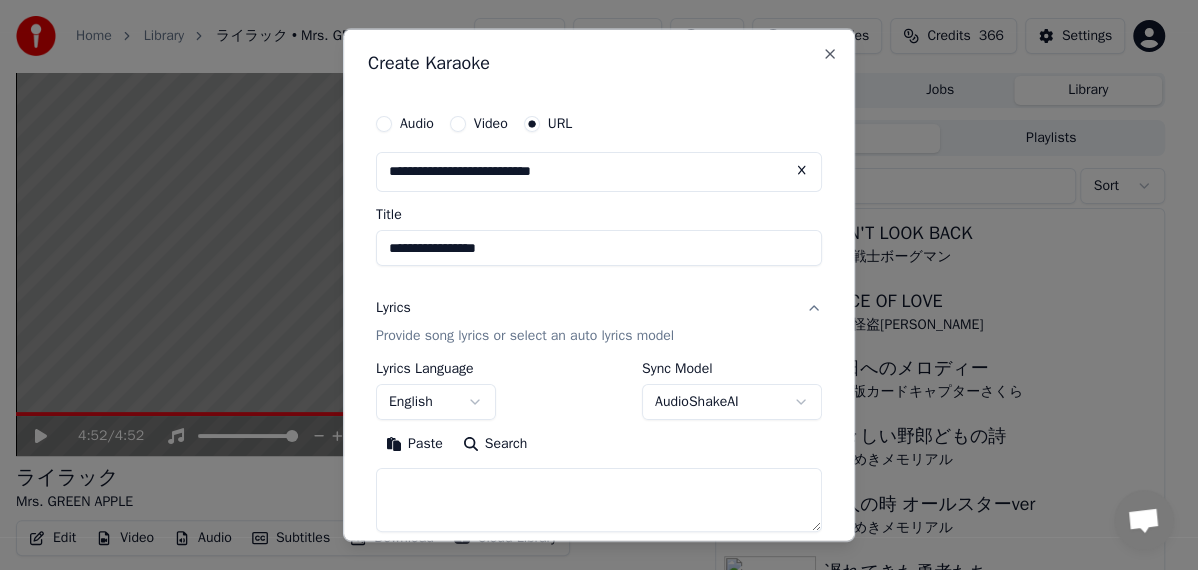 click on "English" at bounding box center (436, 401) 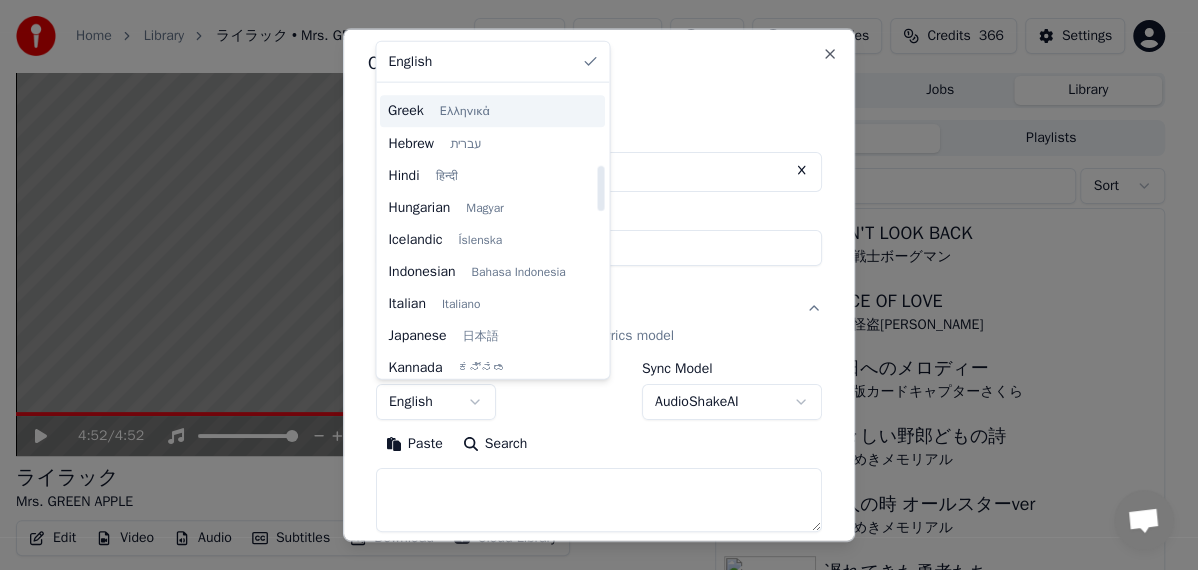 scroll, scrollTop: 600, scrollLeft: 0, axis: vertical 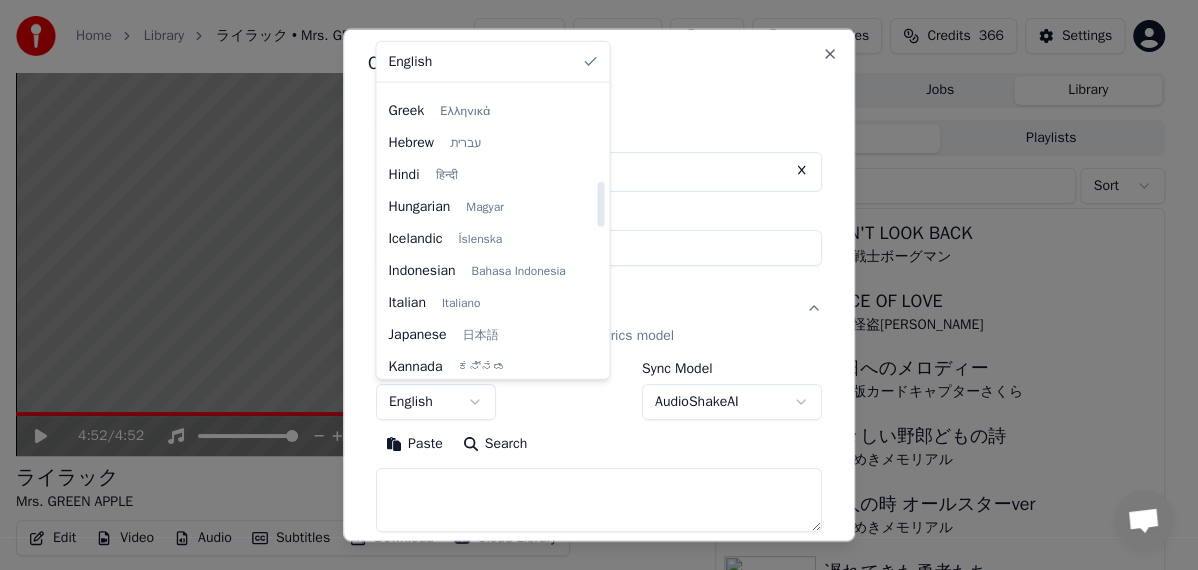select on "**" 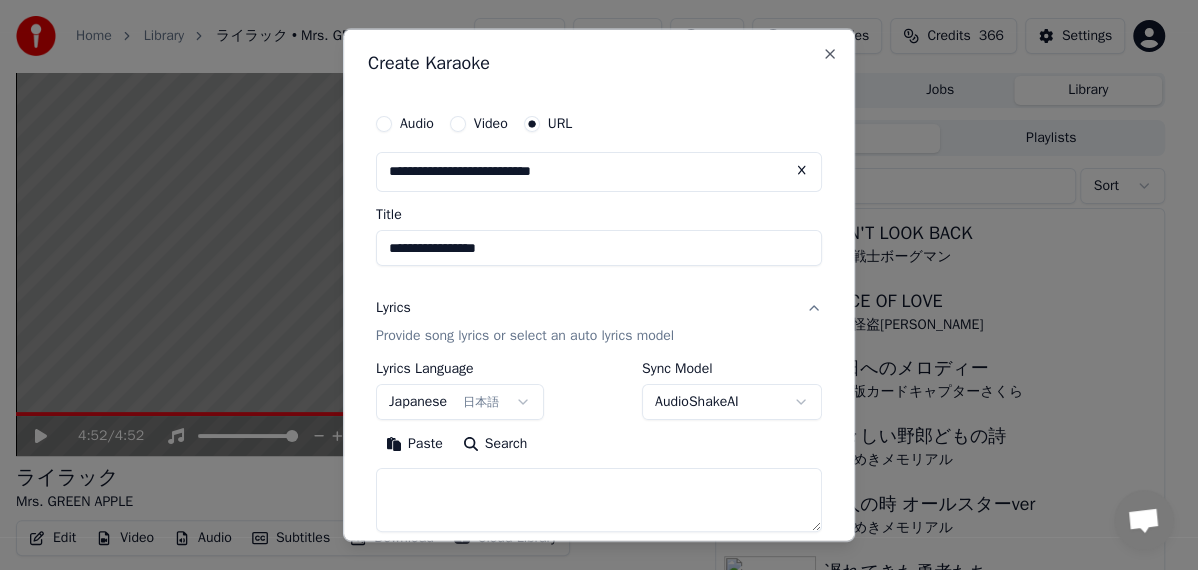 click on "Paste" at bounding box center (414, 443) 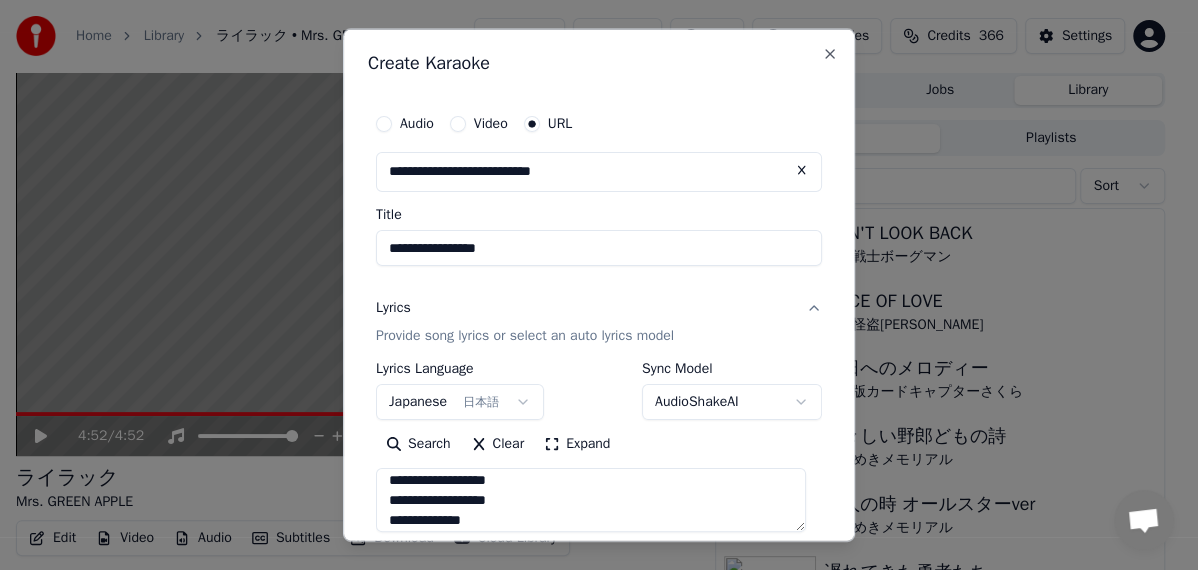 scroll, scrollTop: 300, scrollLeft: 0, axis: vertical 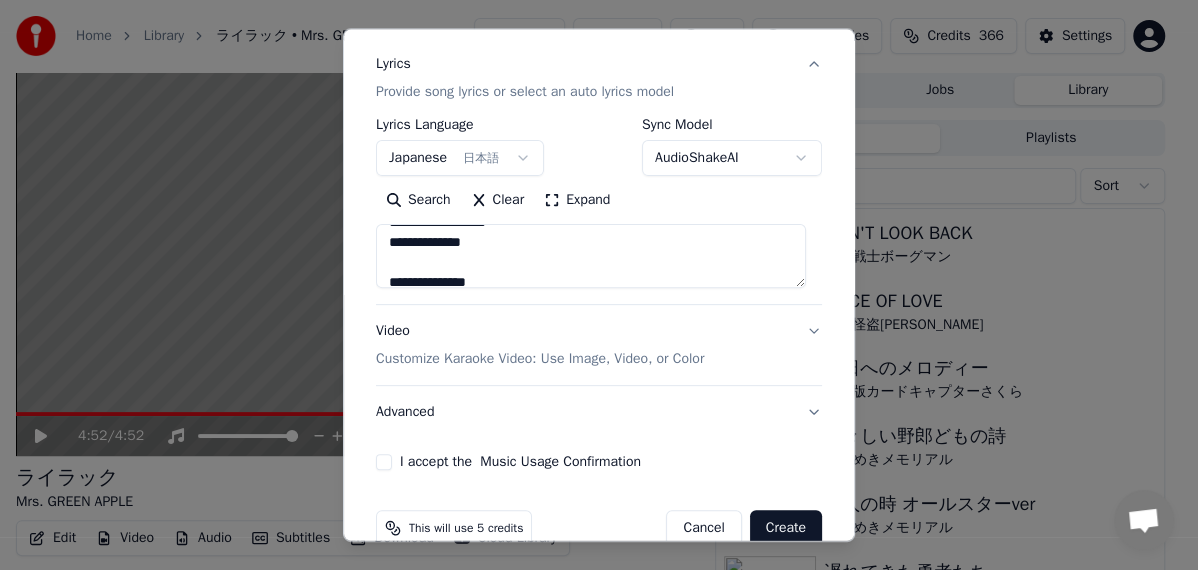 click on "Advanced" at bounding box center (599, 412) 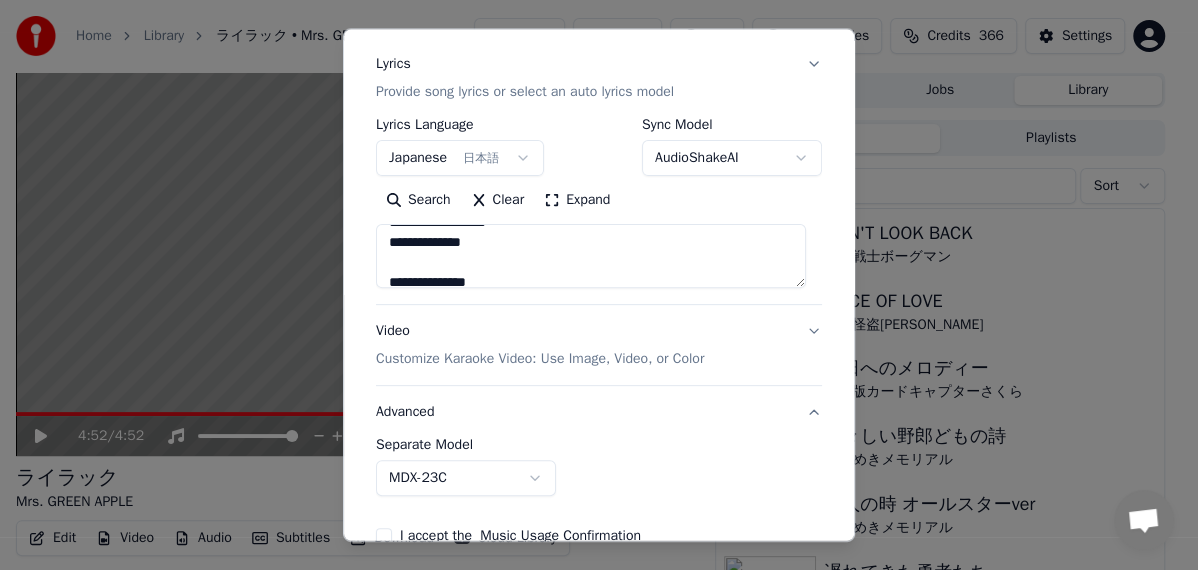scroll, scrollTop: 167, scrollLeft: 0, axis: vertical 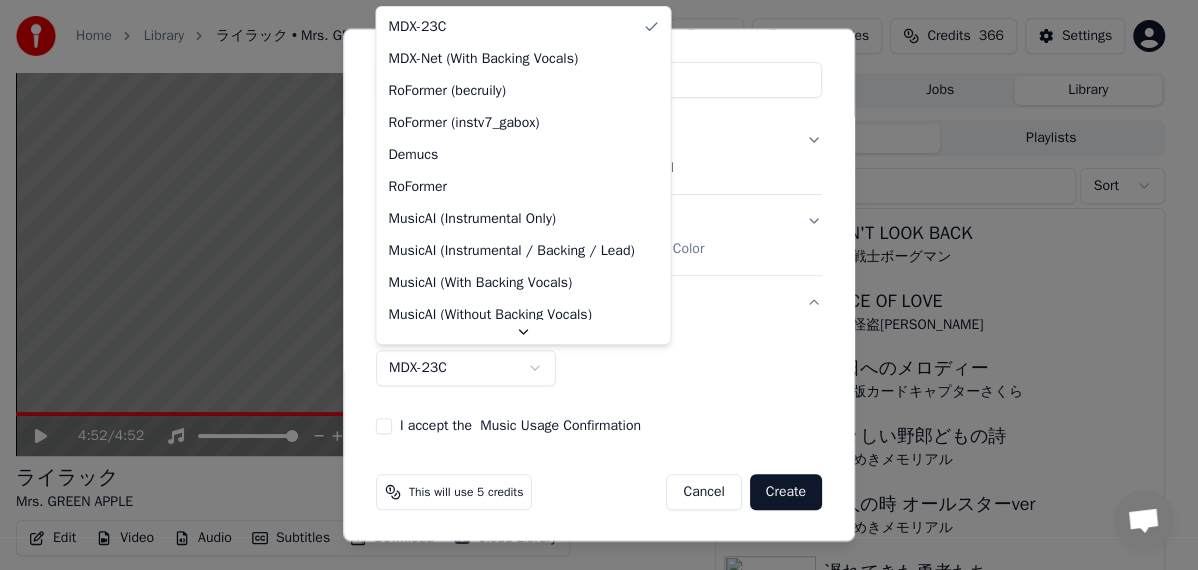 click on "**********" at bounding box center [590, 285] 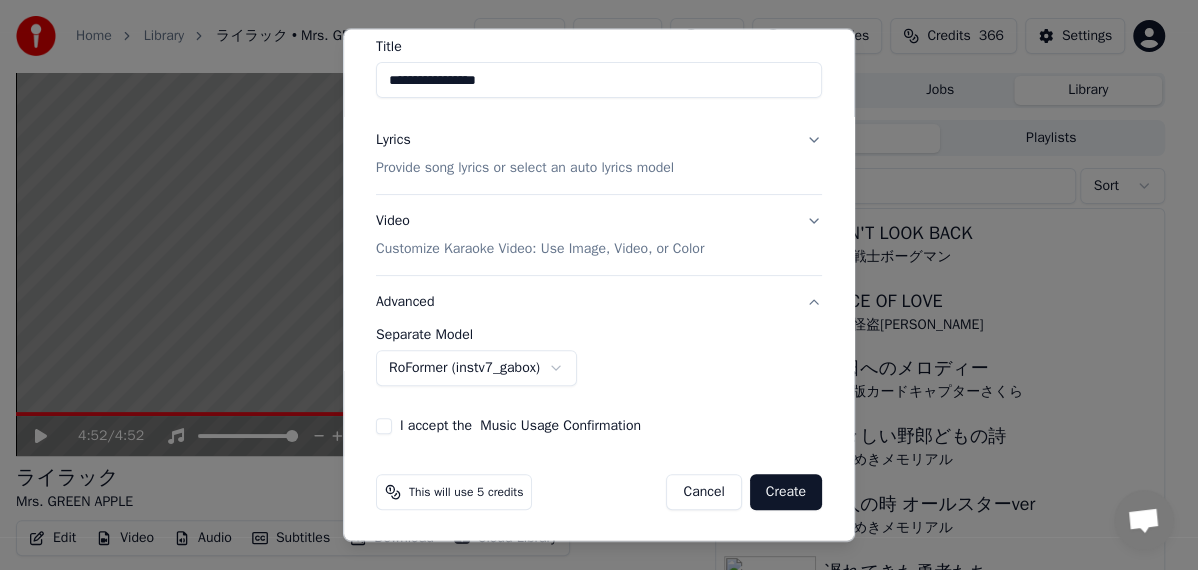 click on "I accept the   Music Usage Confirmation" at bounding box center (384, 426) 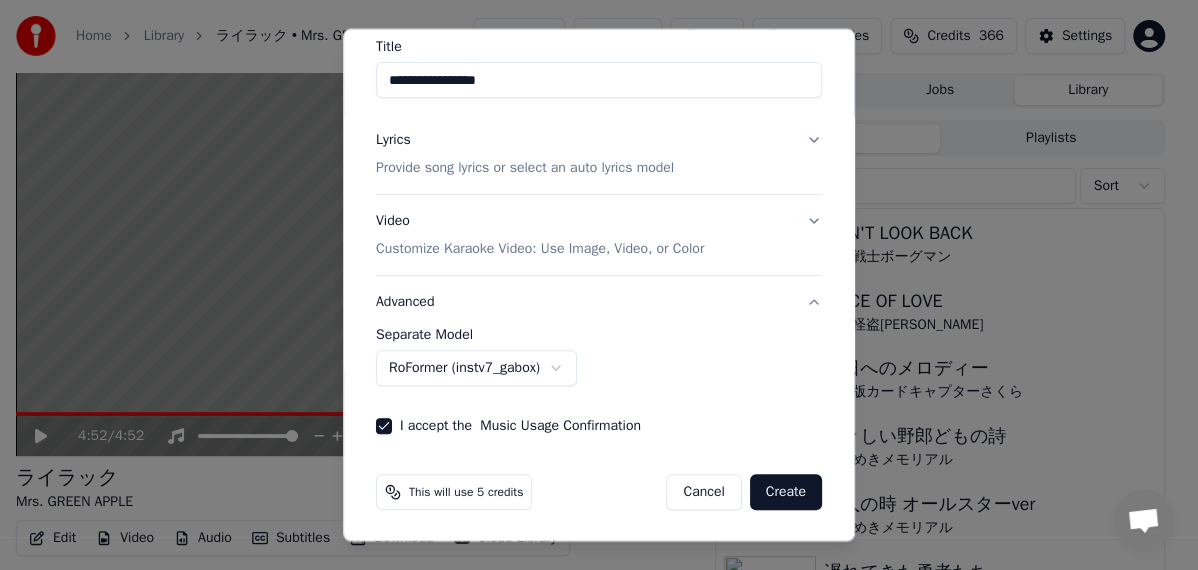 click on "Create" at bounding box center [786, 492] 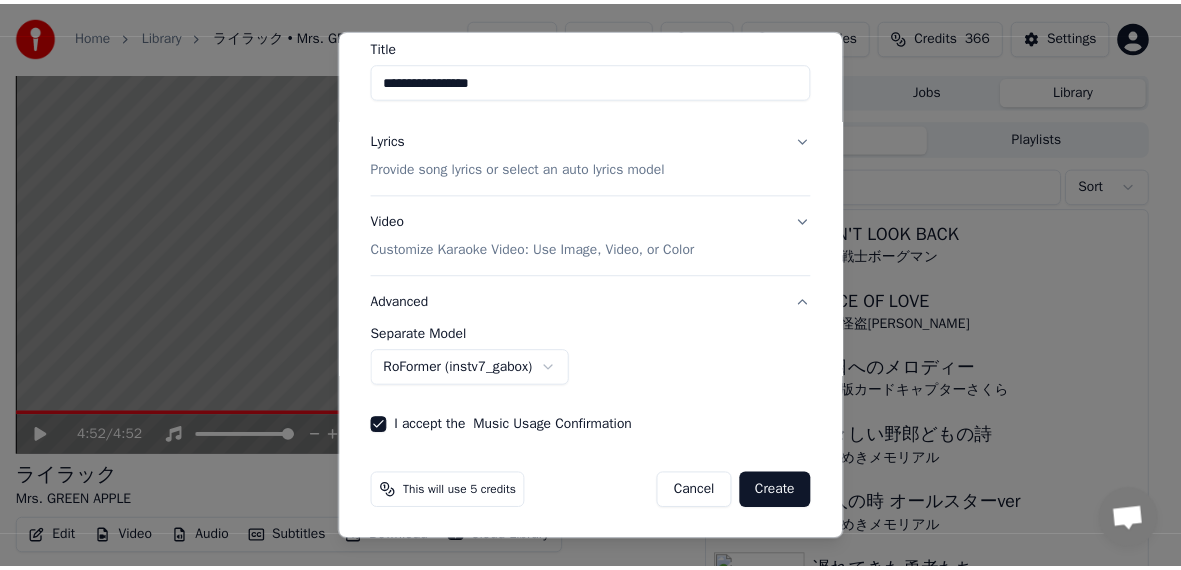 scroll, scrollTop: 166, scrollLeft: 0, axis: vertical 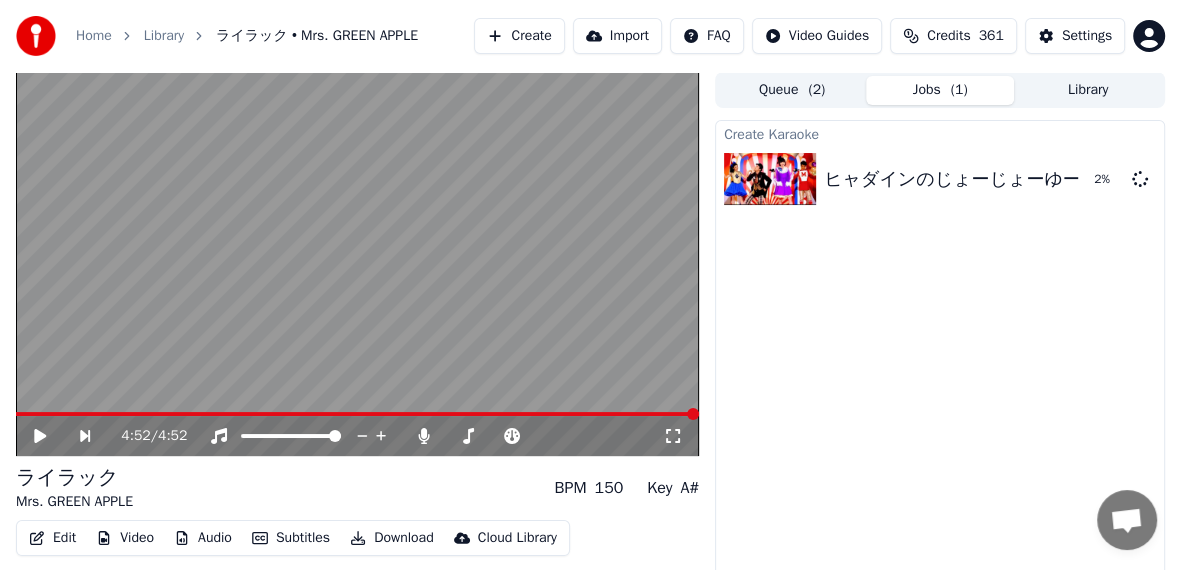 click on "Library" at bounding box center (1088, 90) 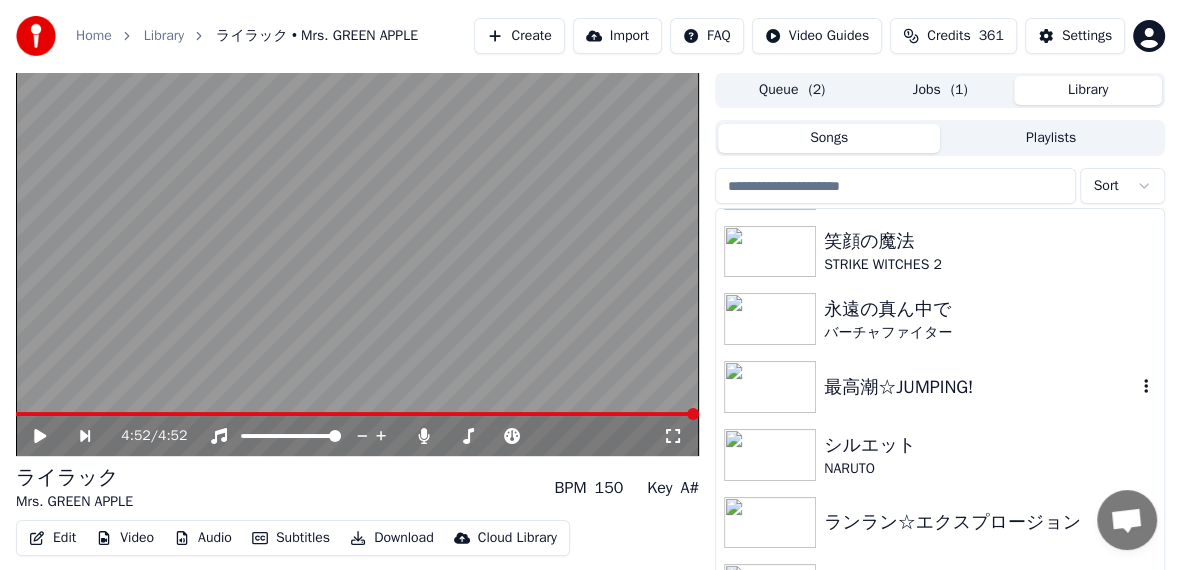scroll, scrollTop: 400, scrollLeft: 0, axis: vertical 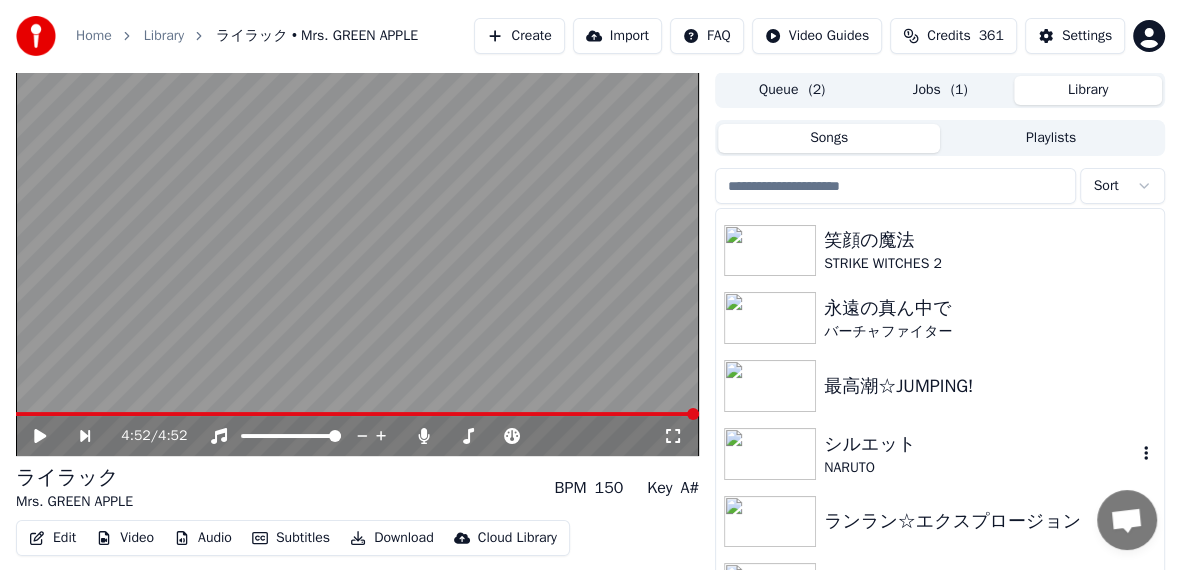 click on "シルエット" at bounding box center [980, 444] 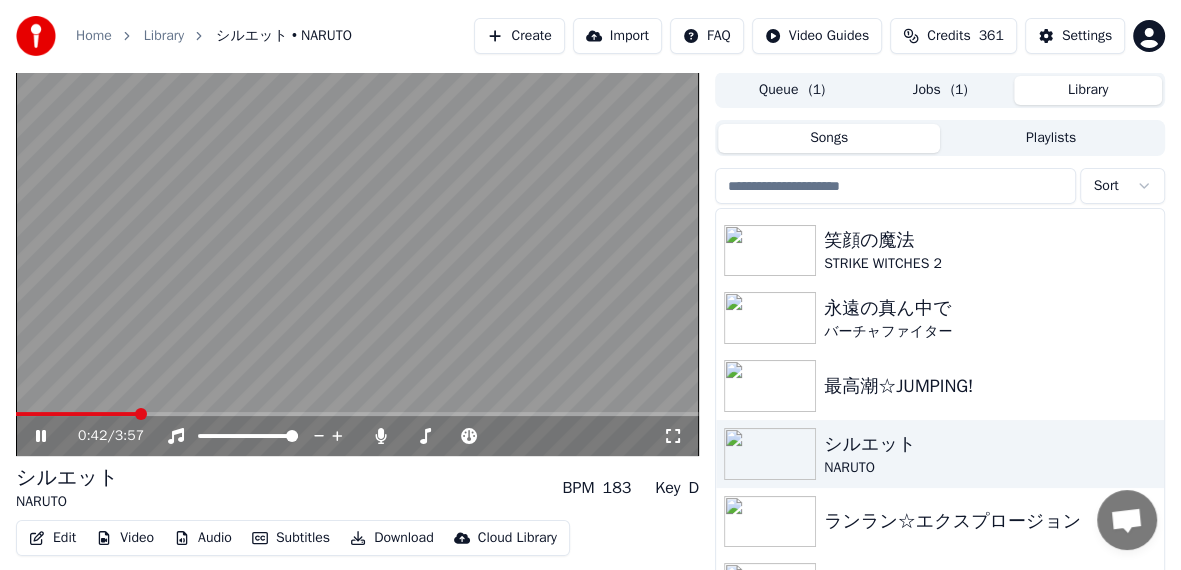 click on "Queue ( 1 )" at bounding box center [792, 90] 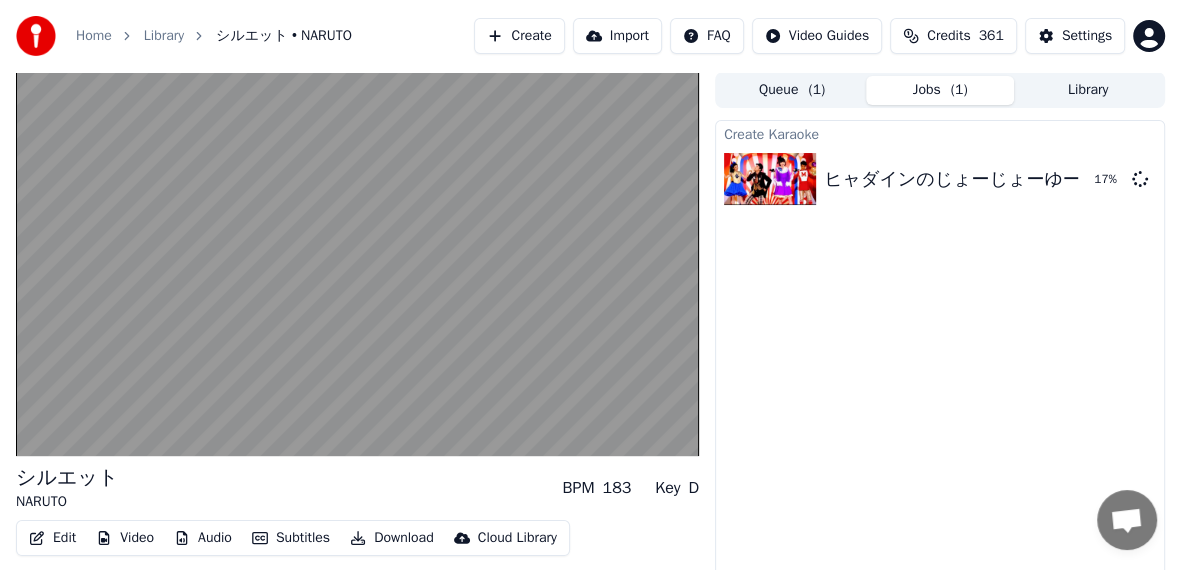 click on "Jobs ( 1 )" at bounding box center [940, 90] 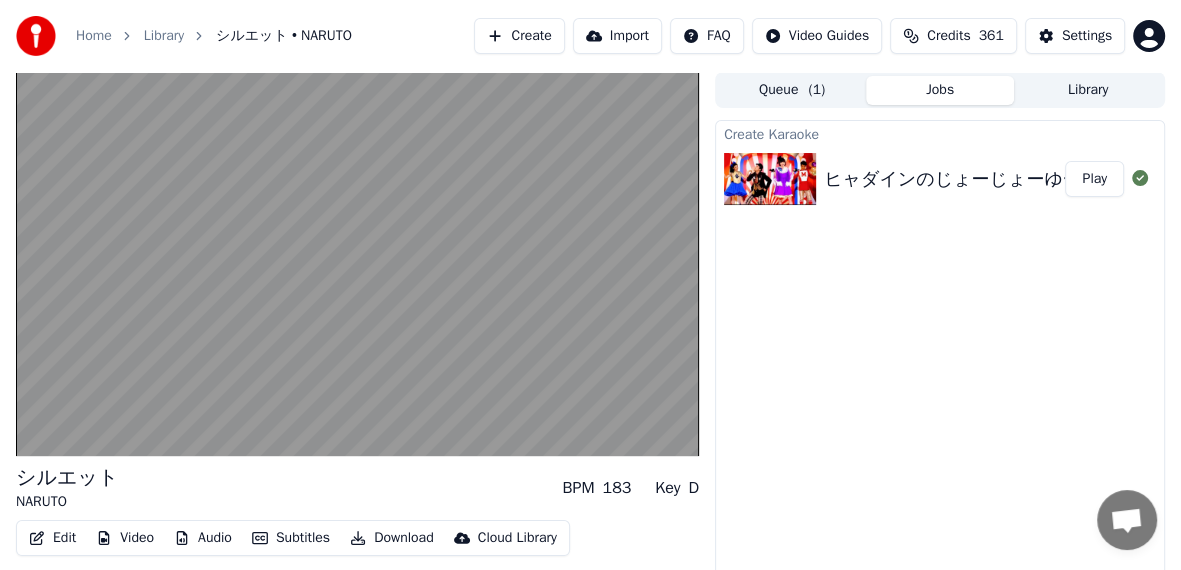 click on "Create Karaoke ヒャダインのじょーじょーゆーじょー Play" at bounding box center [940, 362] 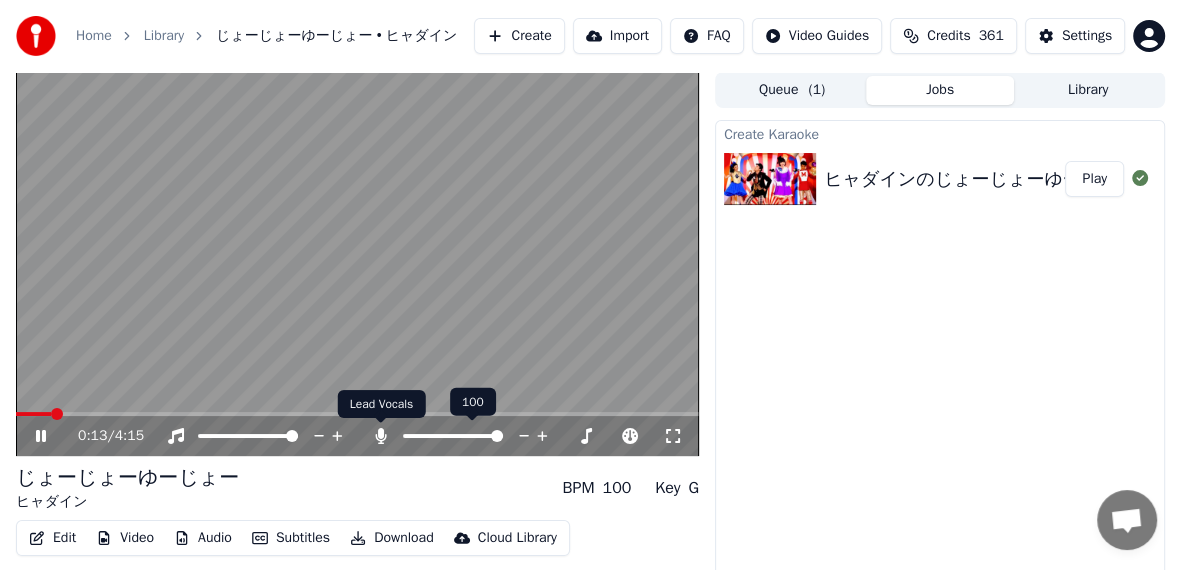 click 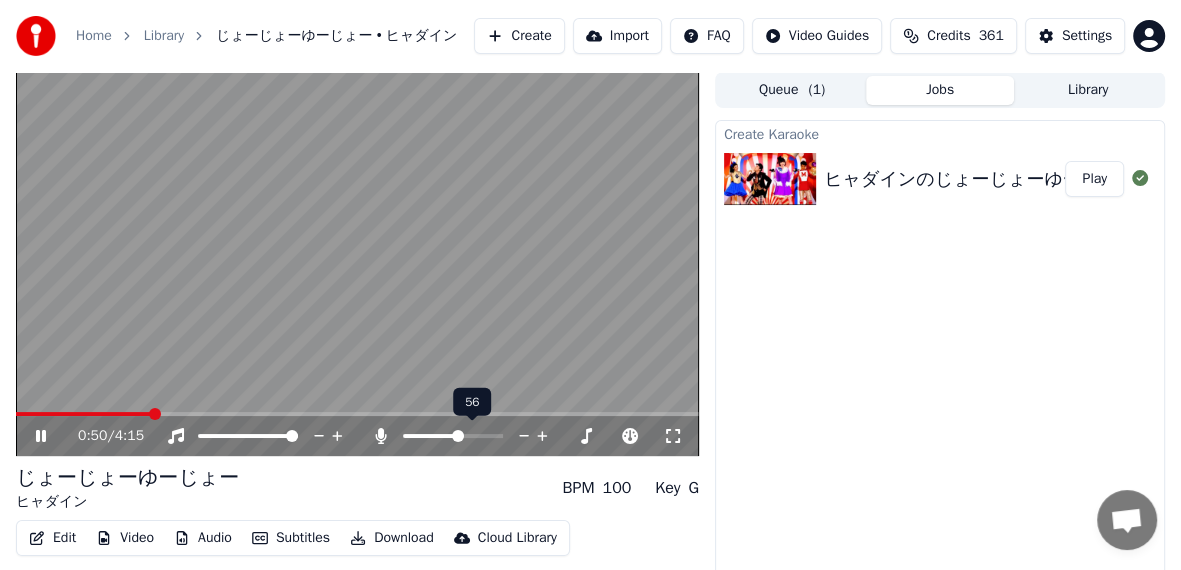 click at bounding box center (458, 436) 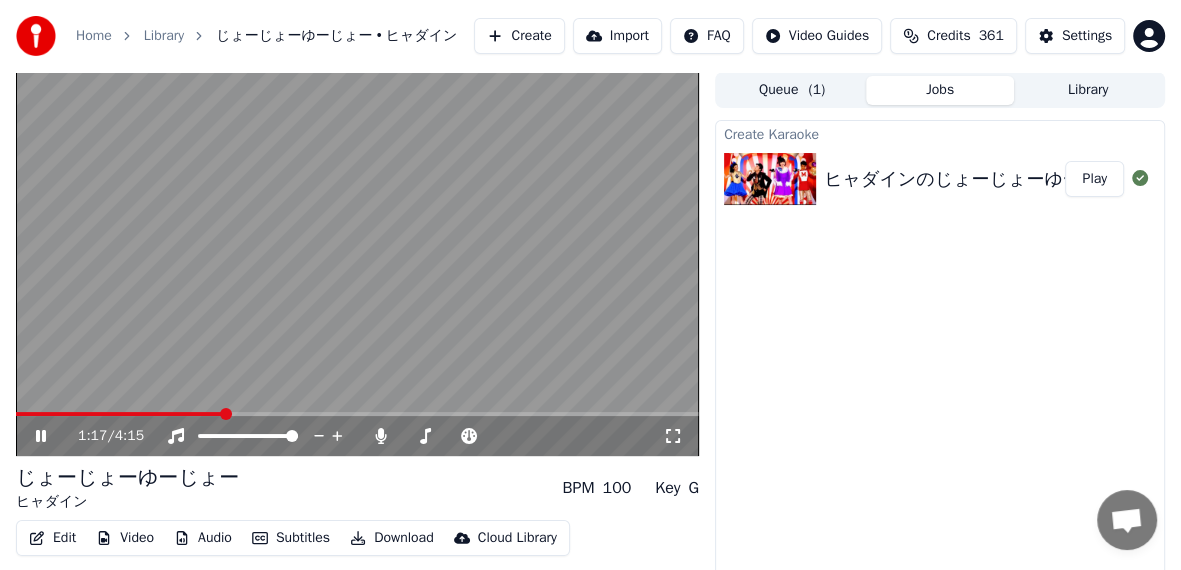 click on "Subtitles" at bounding box center (291, 538) 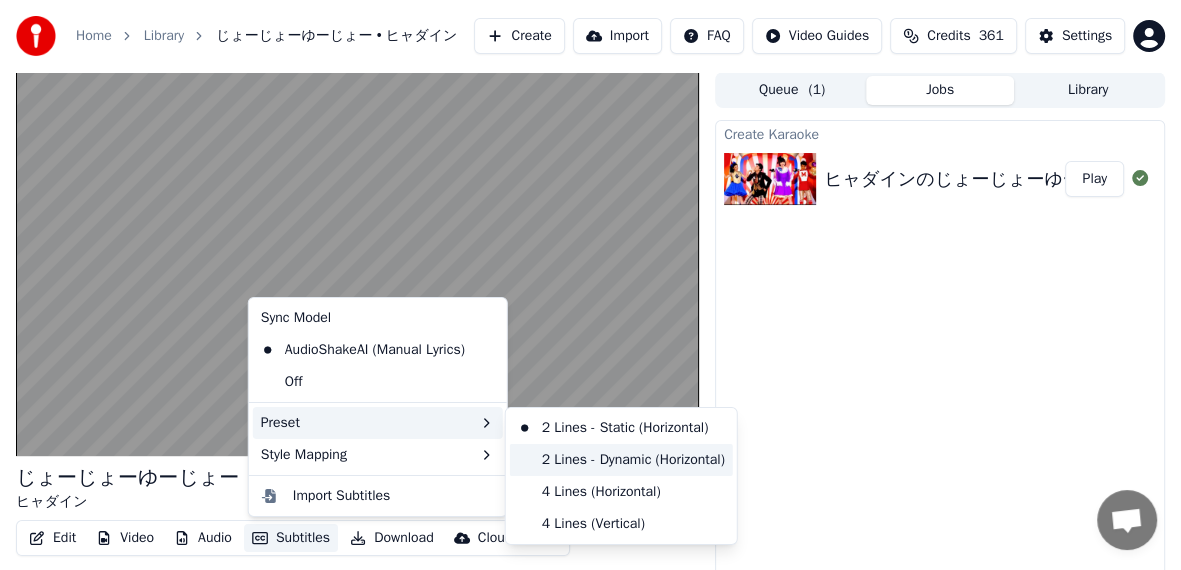 click on "2 Lines - Dynamic (Horizontal)" at bounding box center (621, 460) 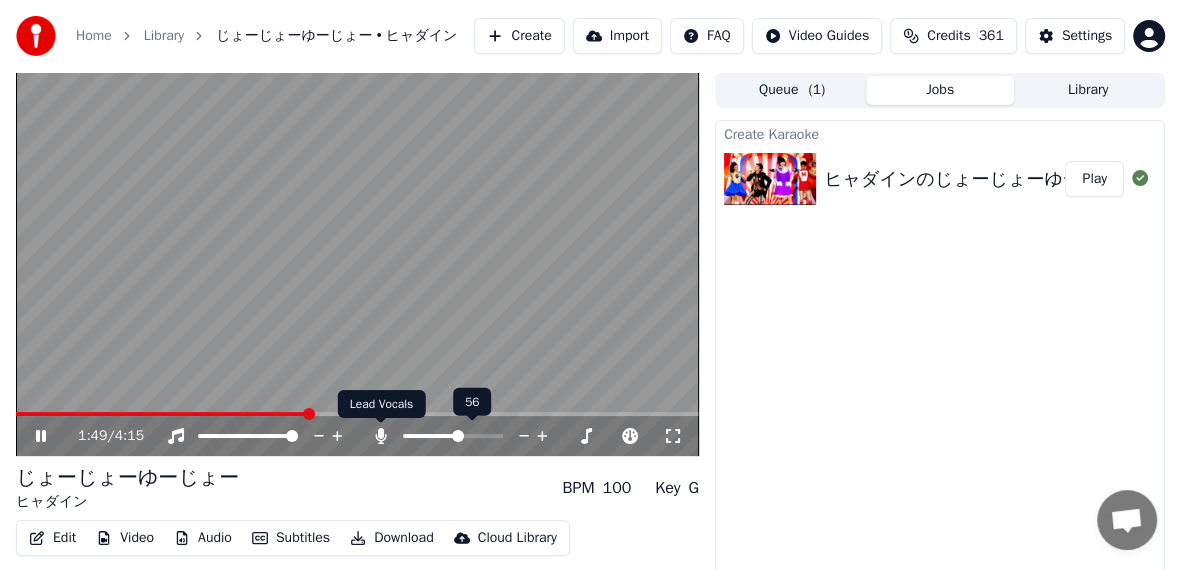click 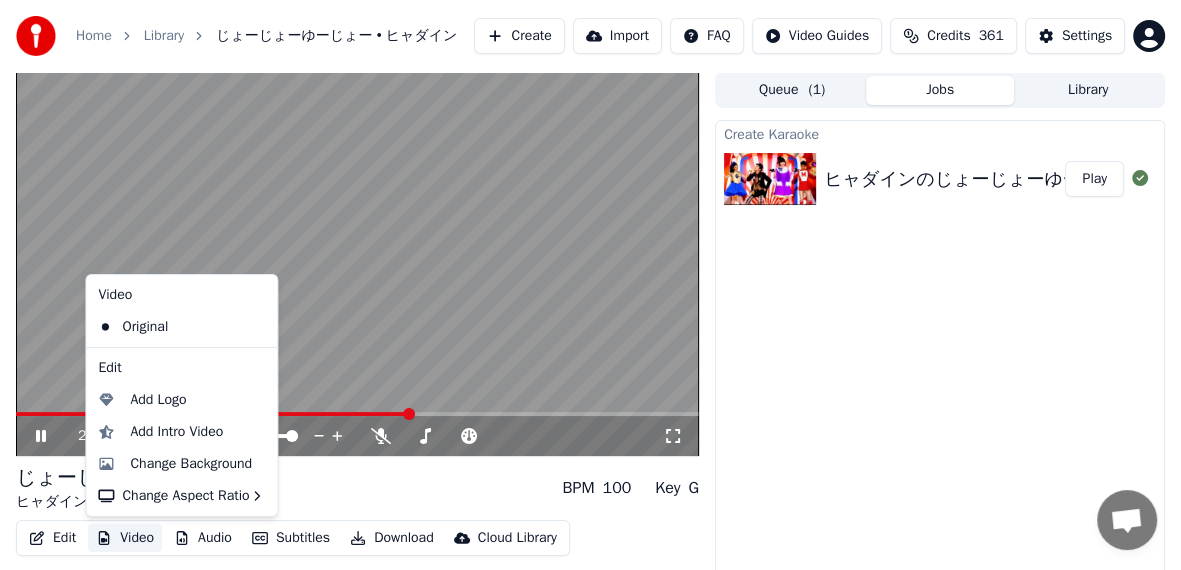 click on "Video" at bounding box center [125, 538] 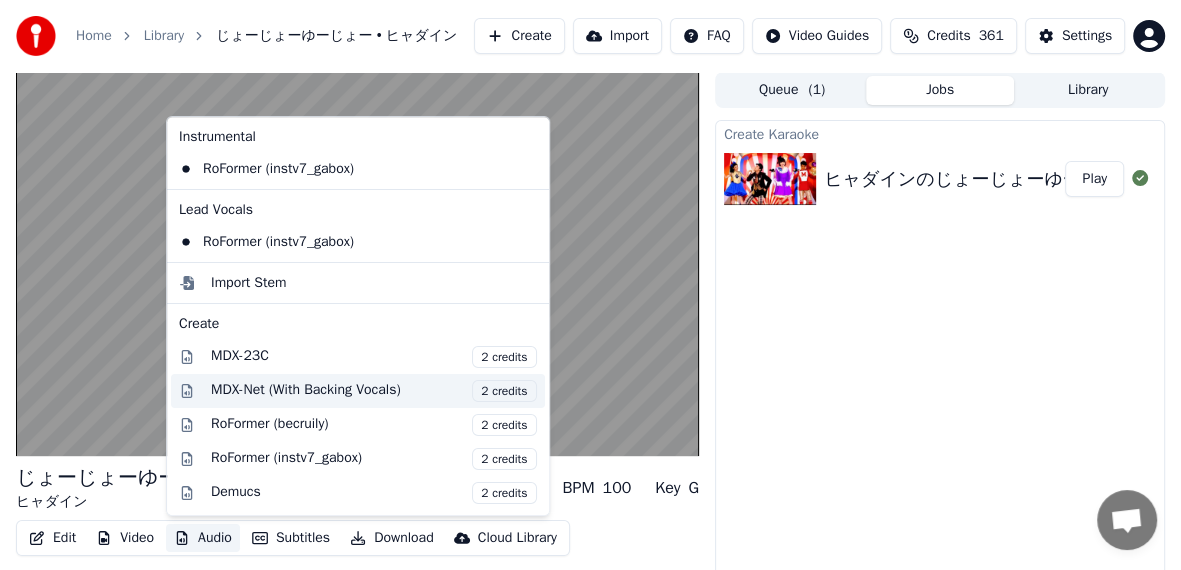 click on "MDX-Net (With Backing Vocals) 2 credits" at bounding box center [374, 391] 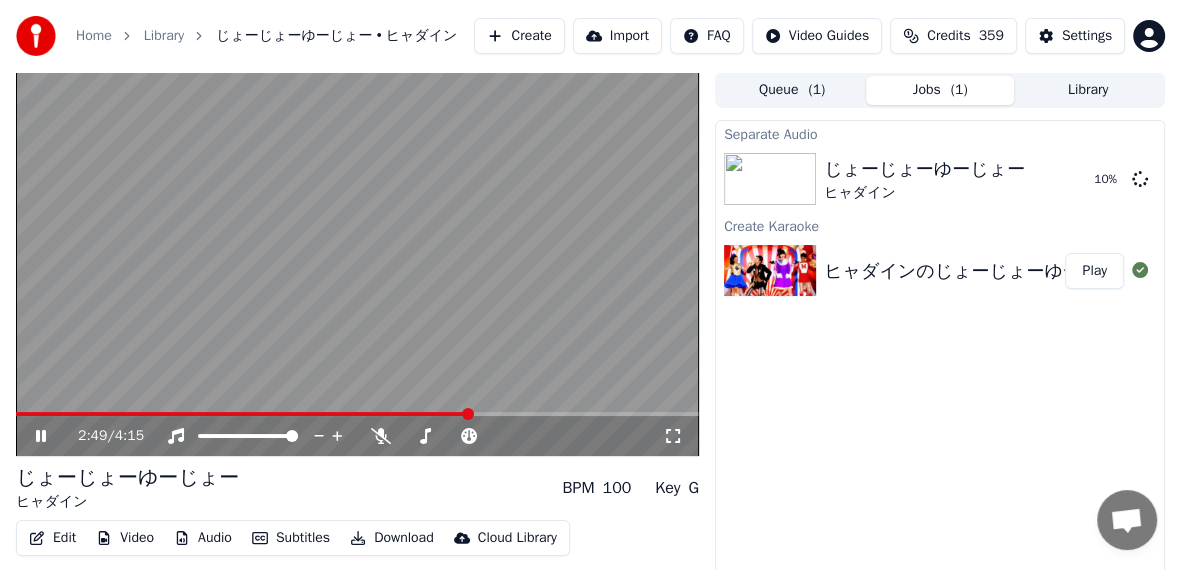 click 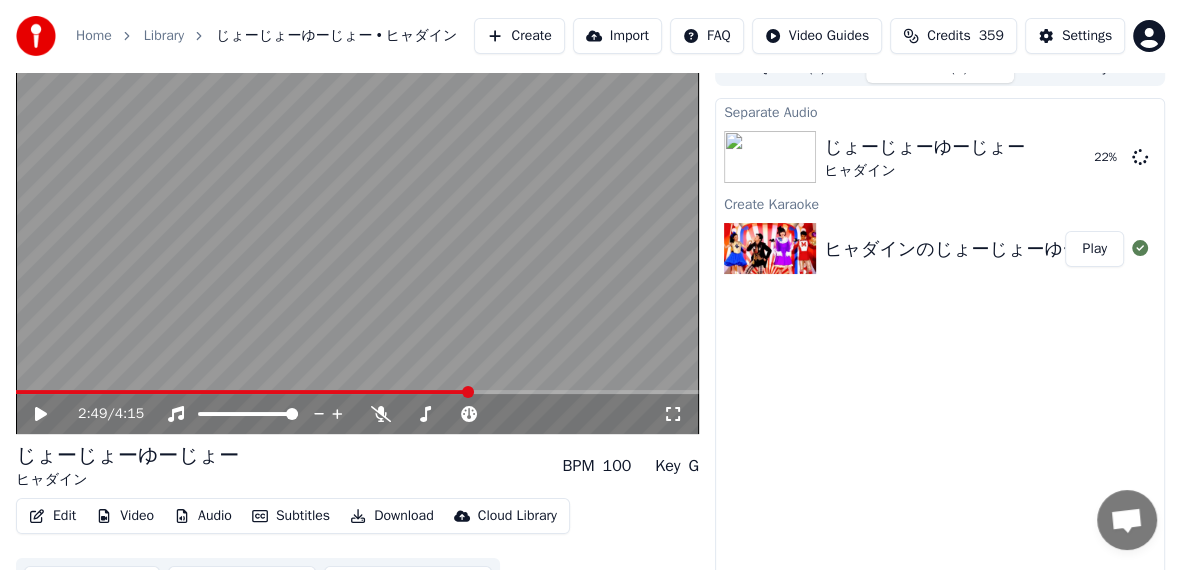 scroll, scrollTop: 0, scrollLeft: 0, axis: both 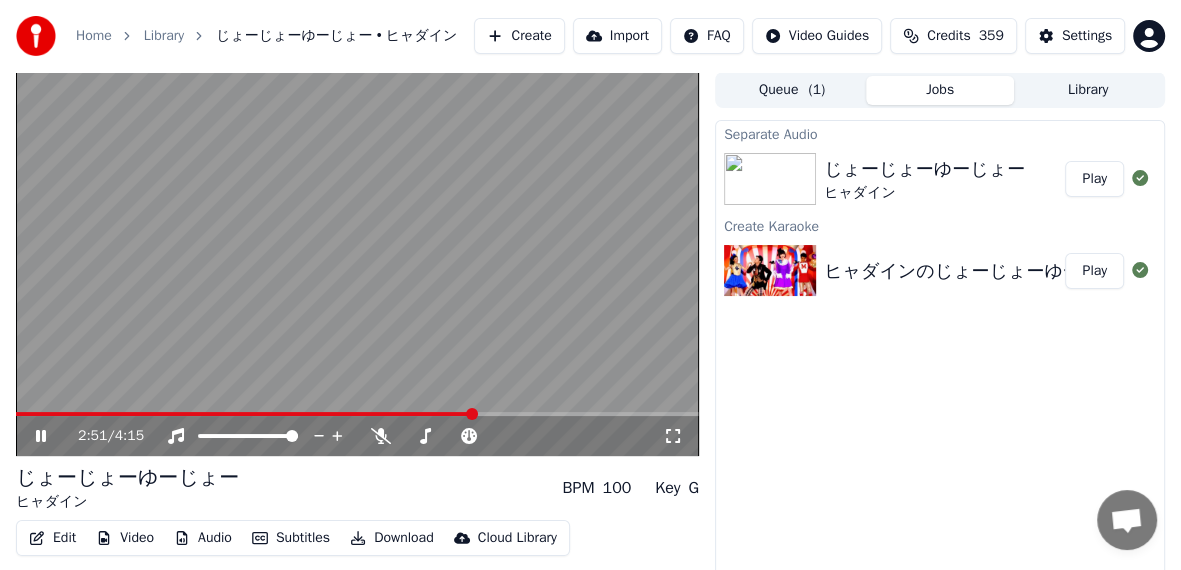 click 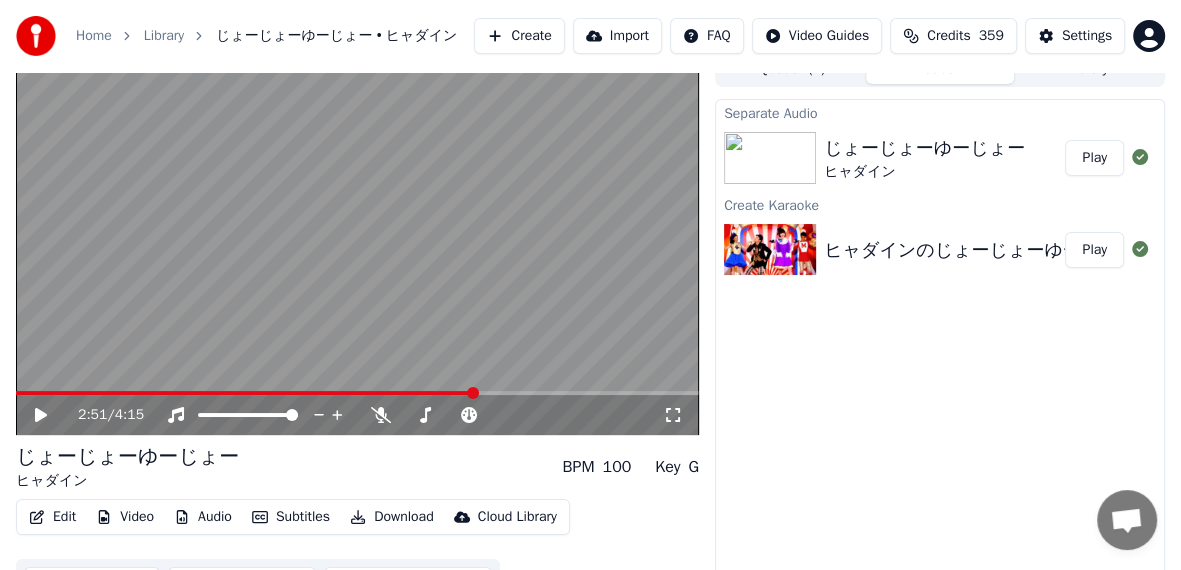 scroll, scrollTop: 0, scrollLeft: 0, axis: both 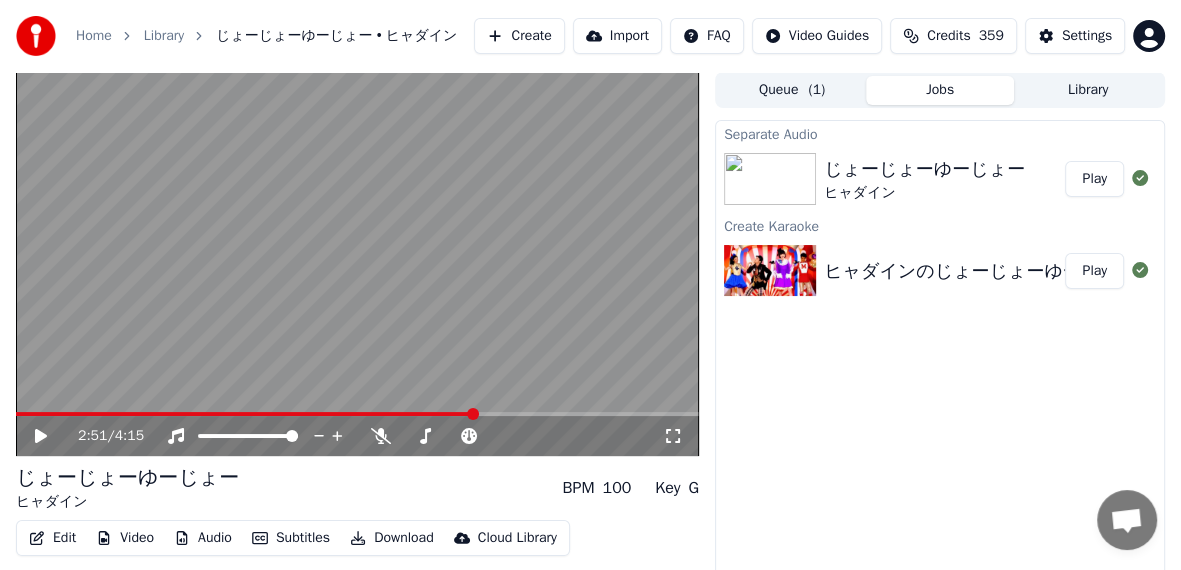 click on "Library" at bounding box center [1088, 90] 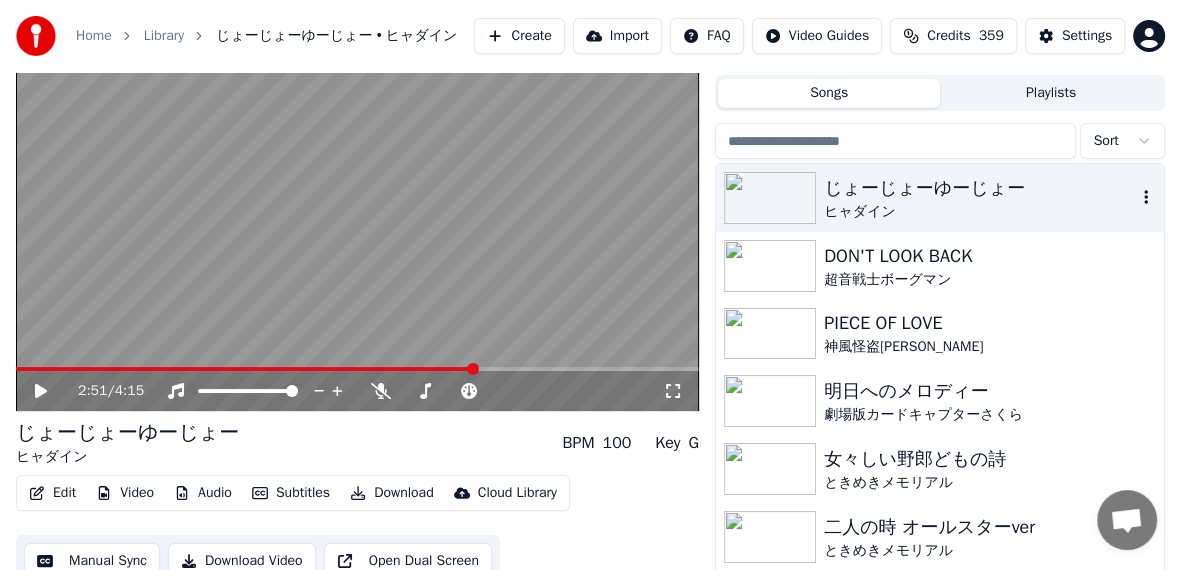 scroll, scrollTop: 65, scrollLeft: 0, axis: vertical 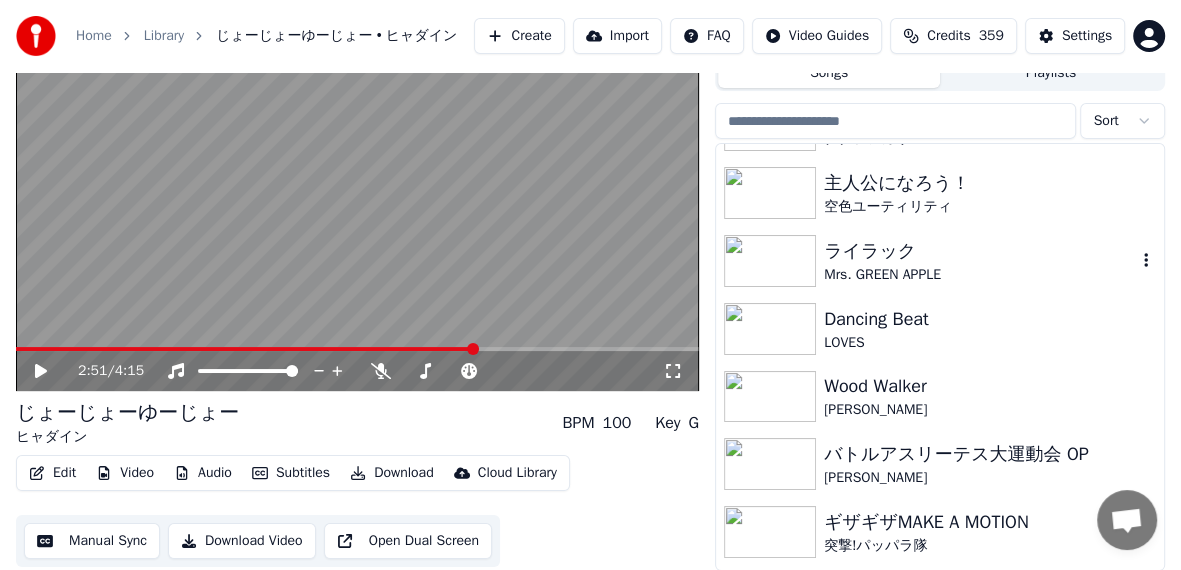 click on "Mrs. GREEN APPLE" at bounding box center [980, 275] 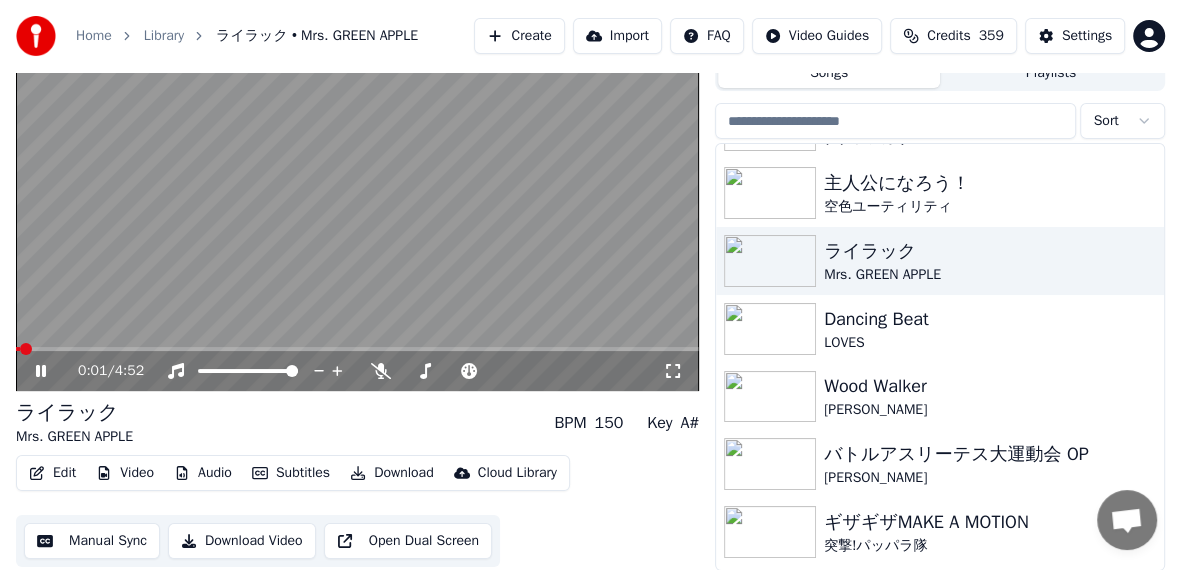 click at bounding box center (357, 199) 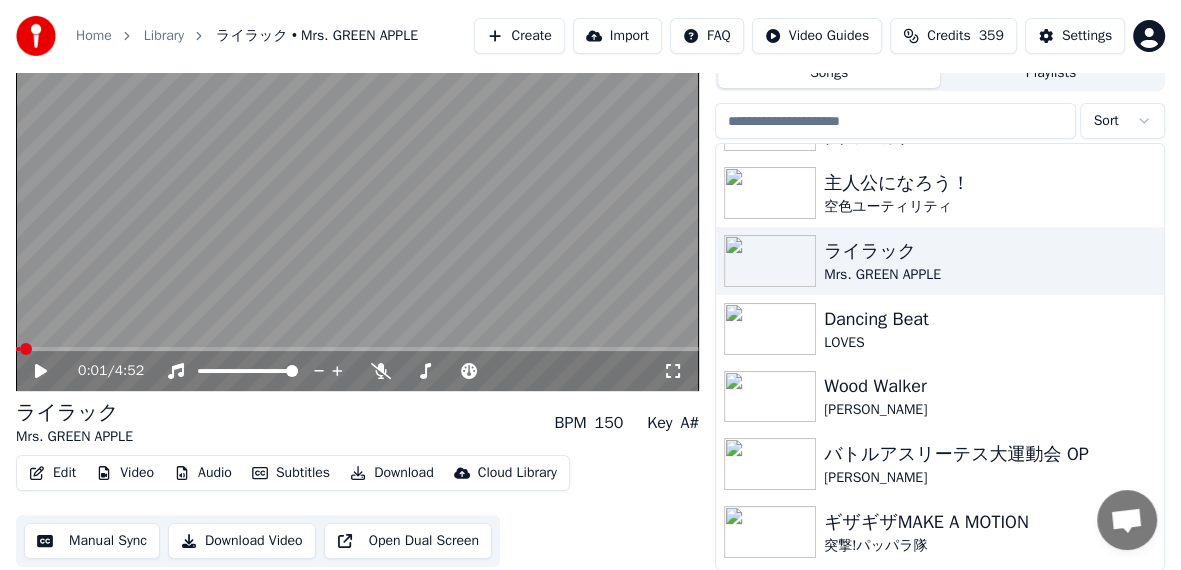 click at bounding box center (357, 349) 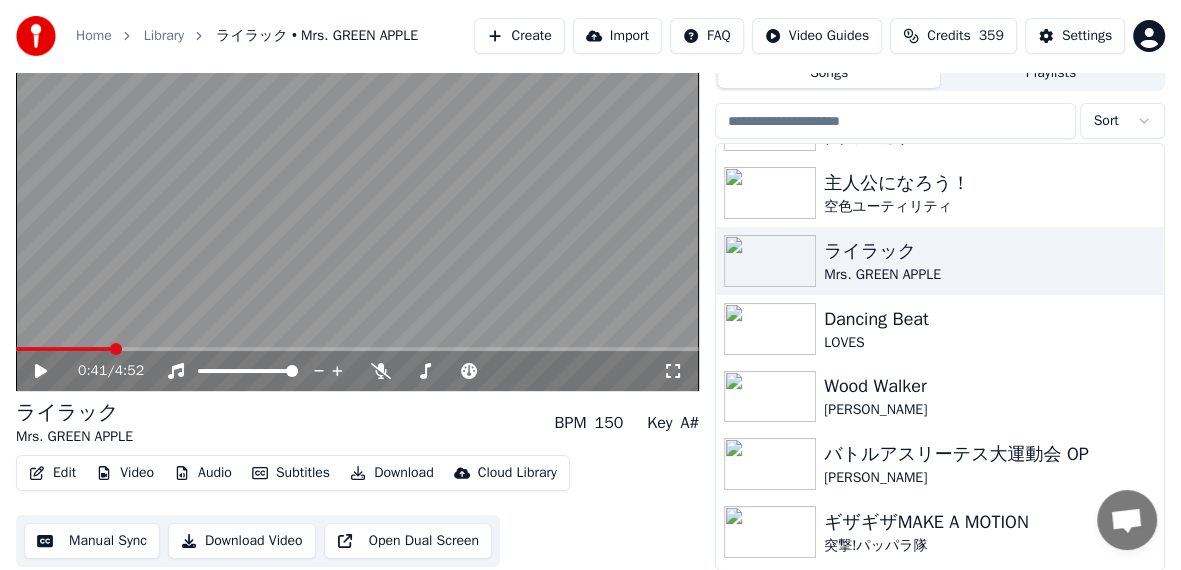 click on "0:41  /  4:52" at bounding box center [357, 371] 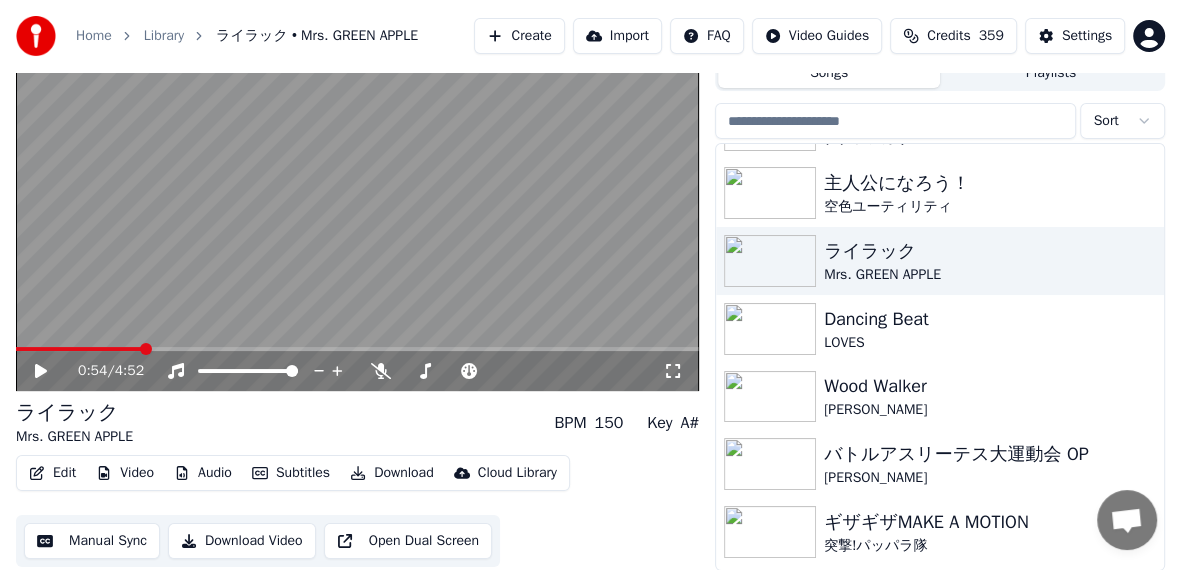 click at bounding box center (357, 349) 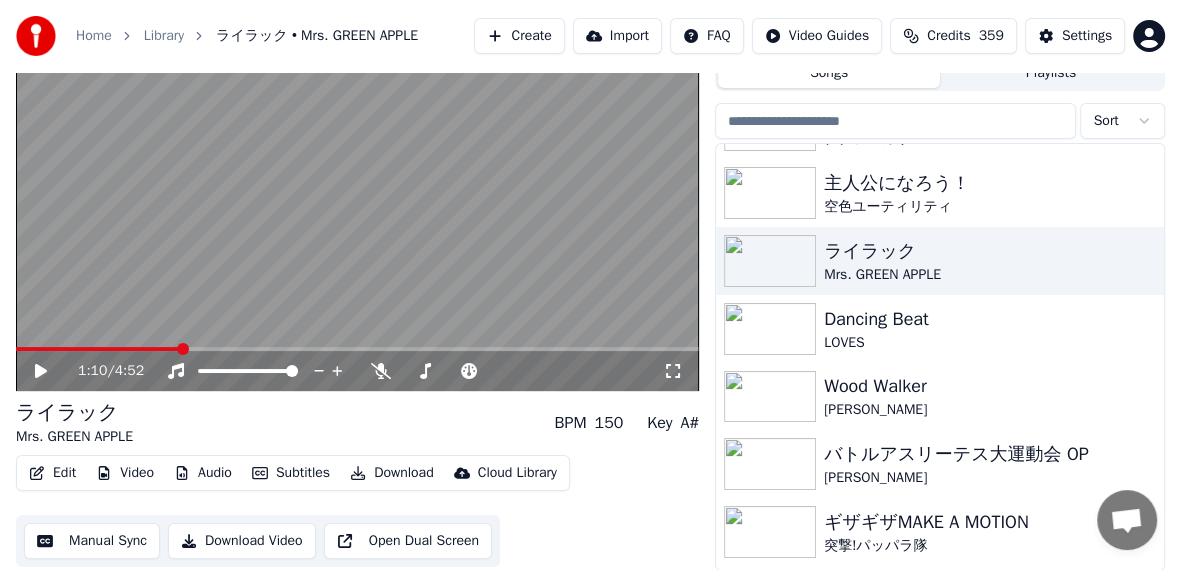 click at bounding box center (357, 349) 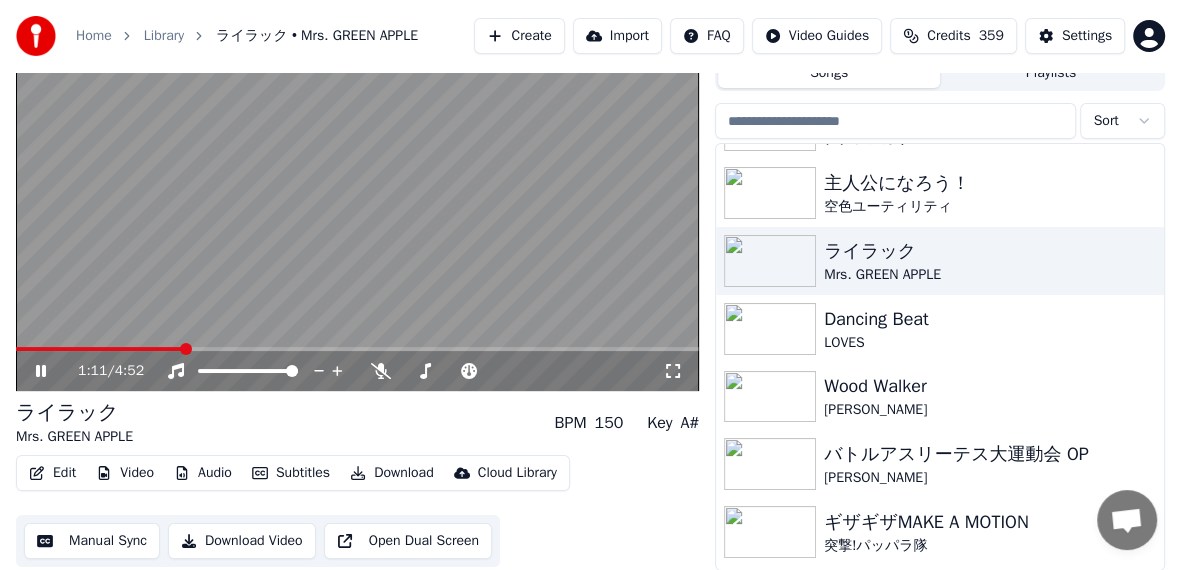 click at bounding box center [357, 199] 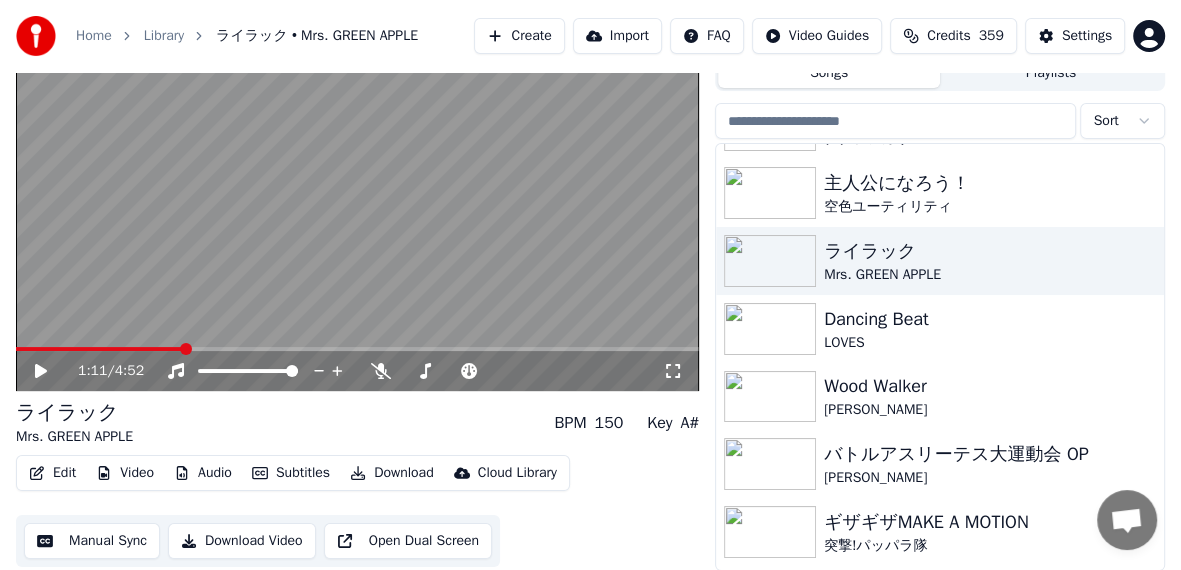 click at bounding box center [357, 199] 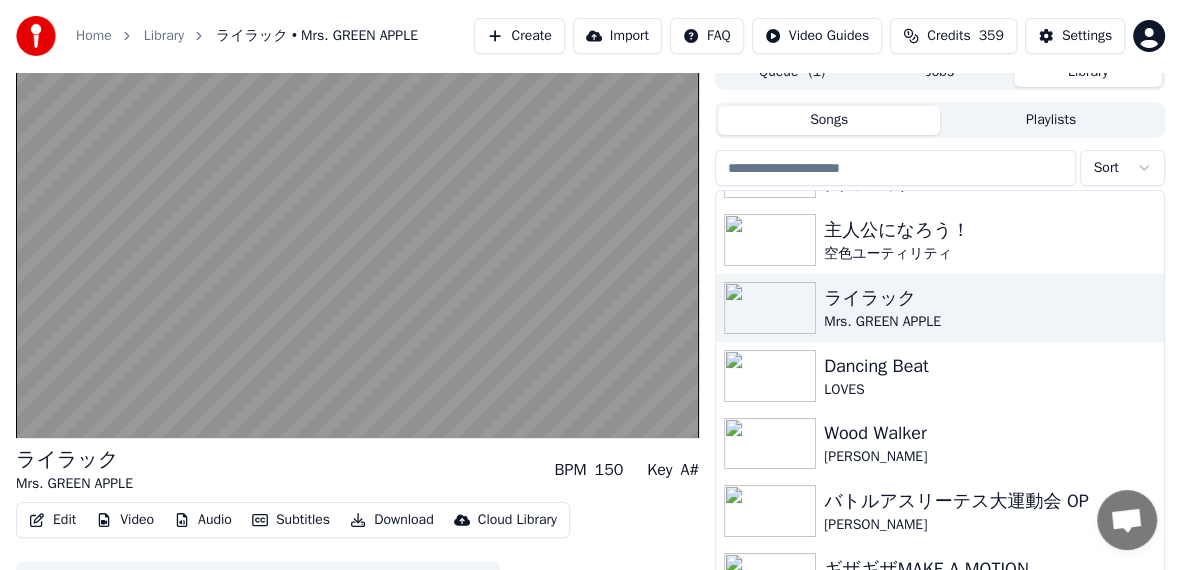 scroll, scrollTop: 13, scrollLeft: 0, axis: vertical 